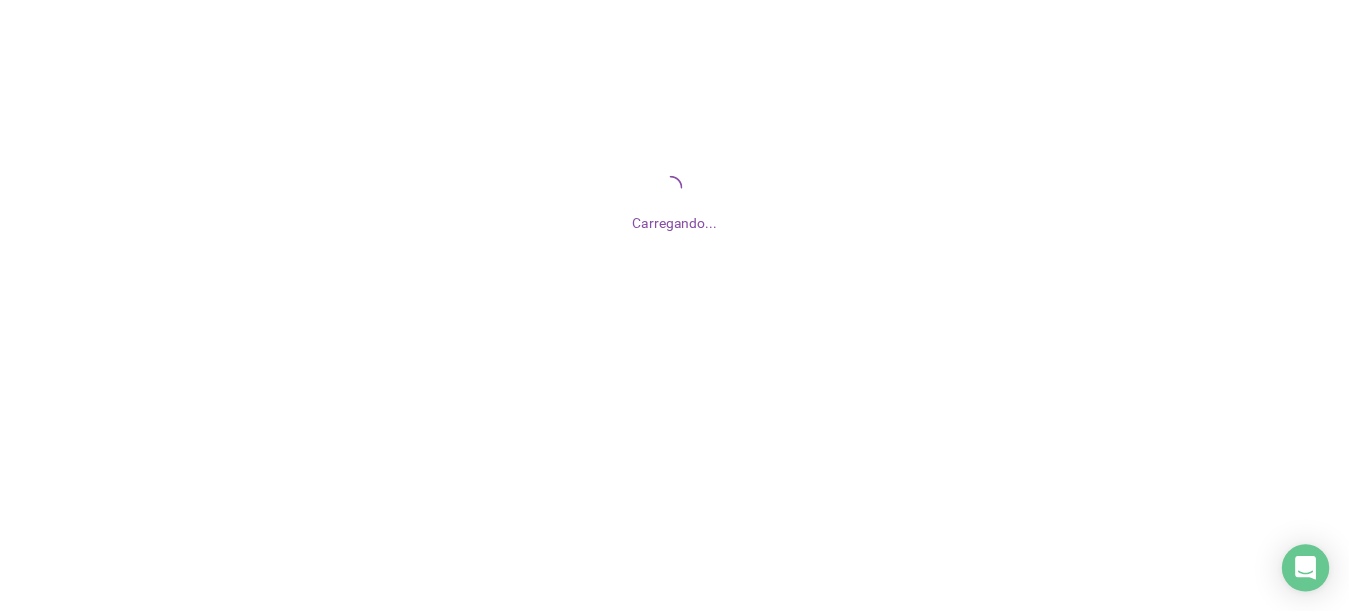 scroll, scrollTop: 0, scrollLeft: 0, axis: both 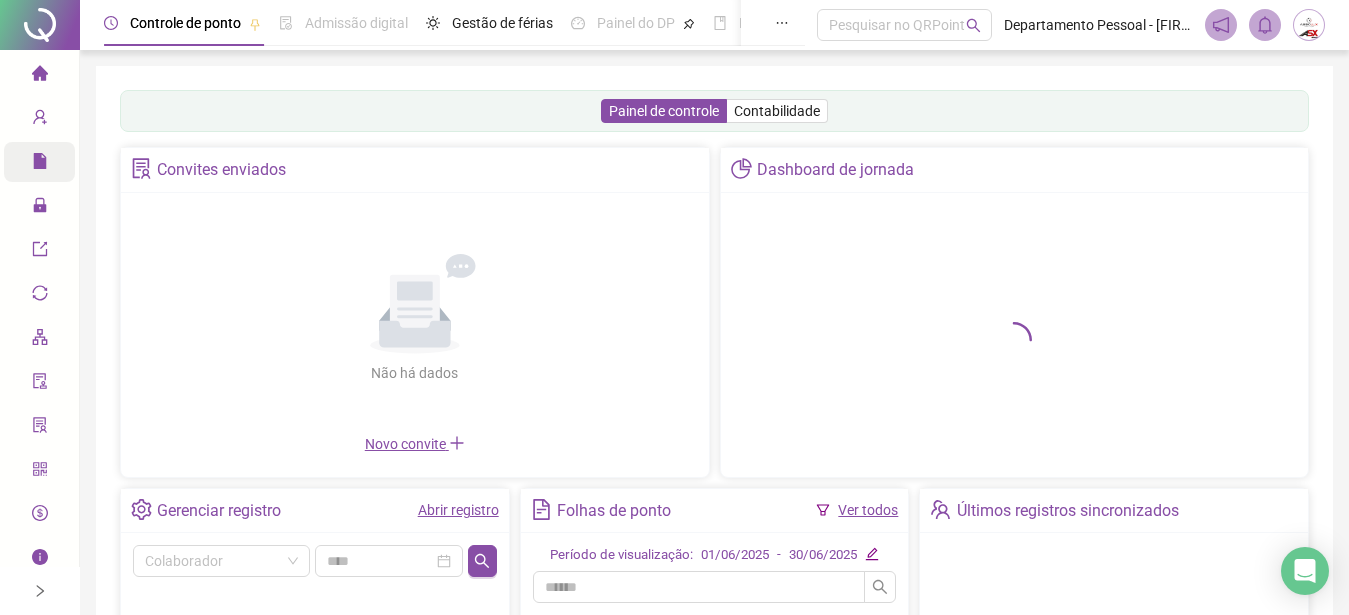 click on "Relatórios" at bounding box center [39, 162] 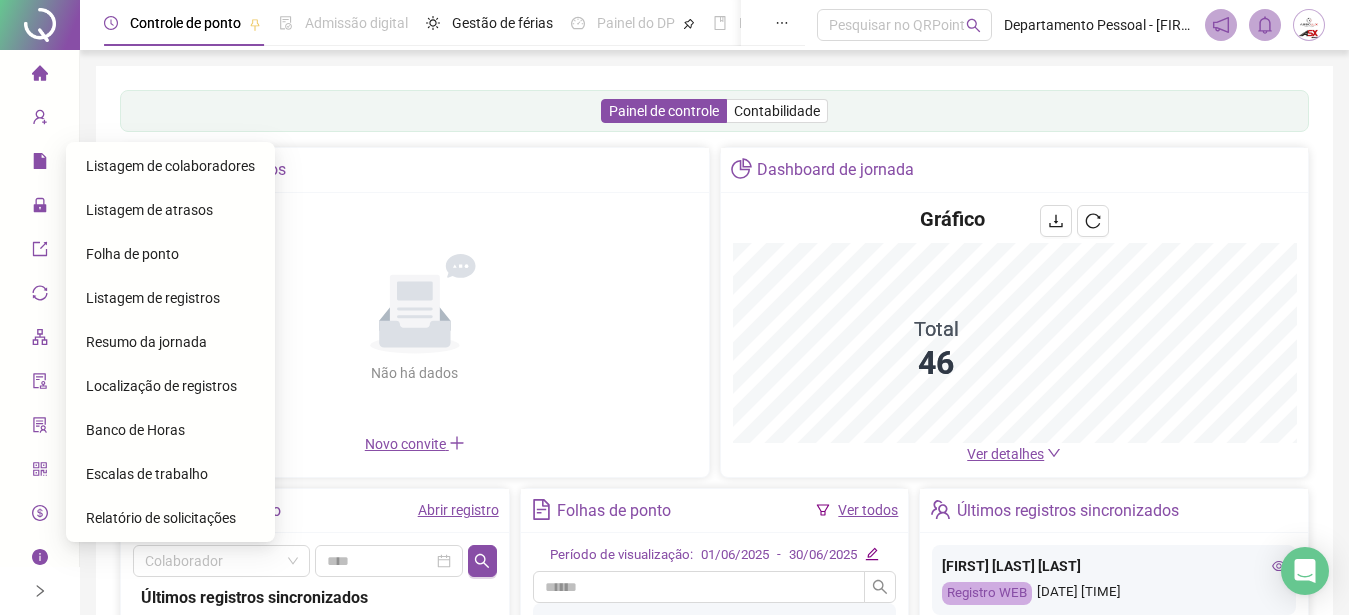 click on "Folha de ponto" at bounding box center (170, 254) 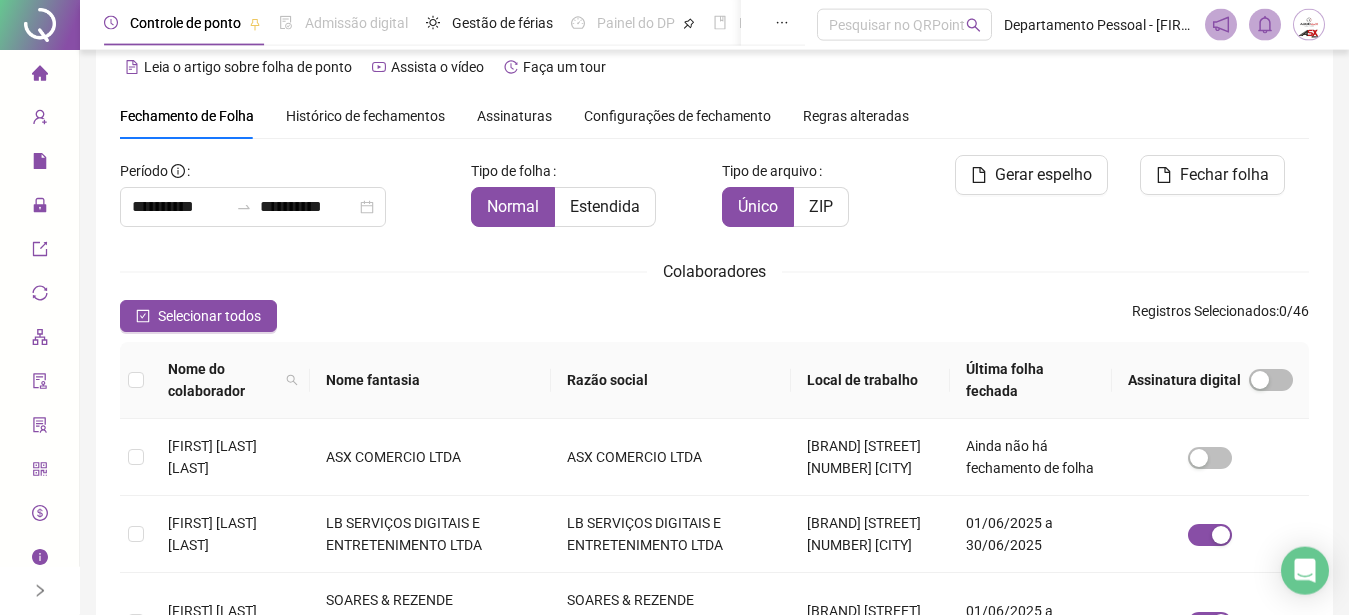 scroll, scrollTop: 0, scrollLeft: 0, axis: both 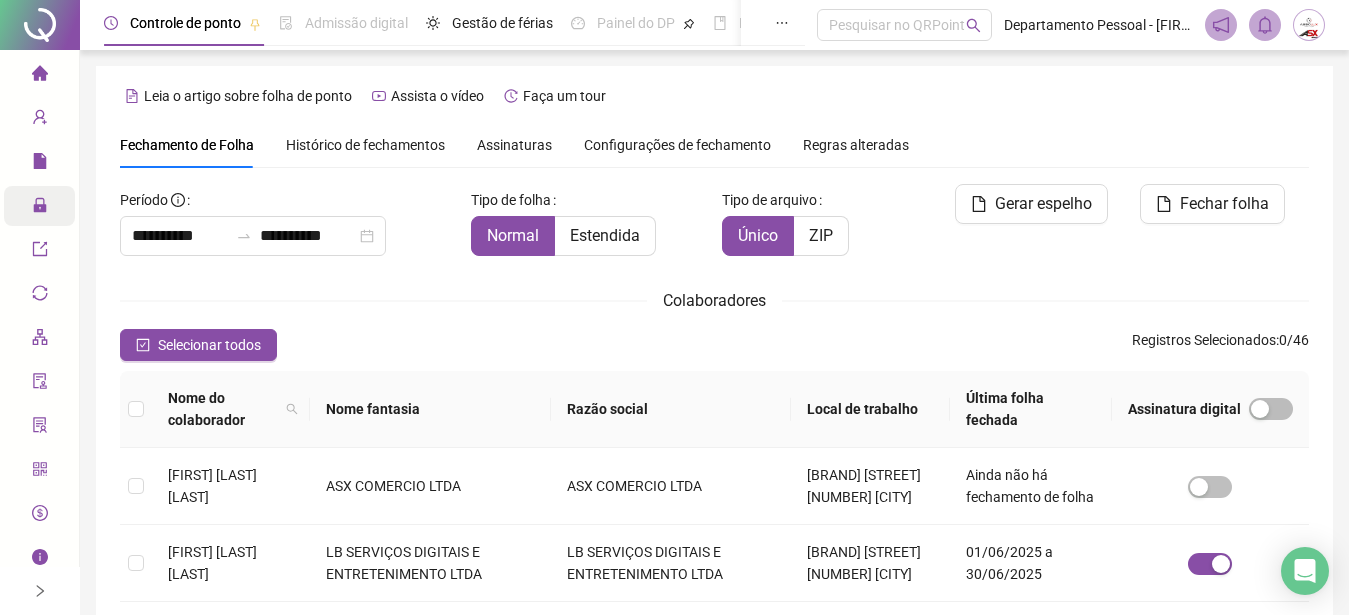 click 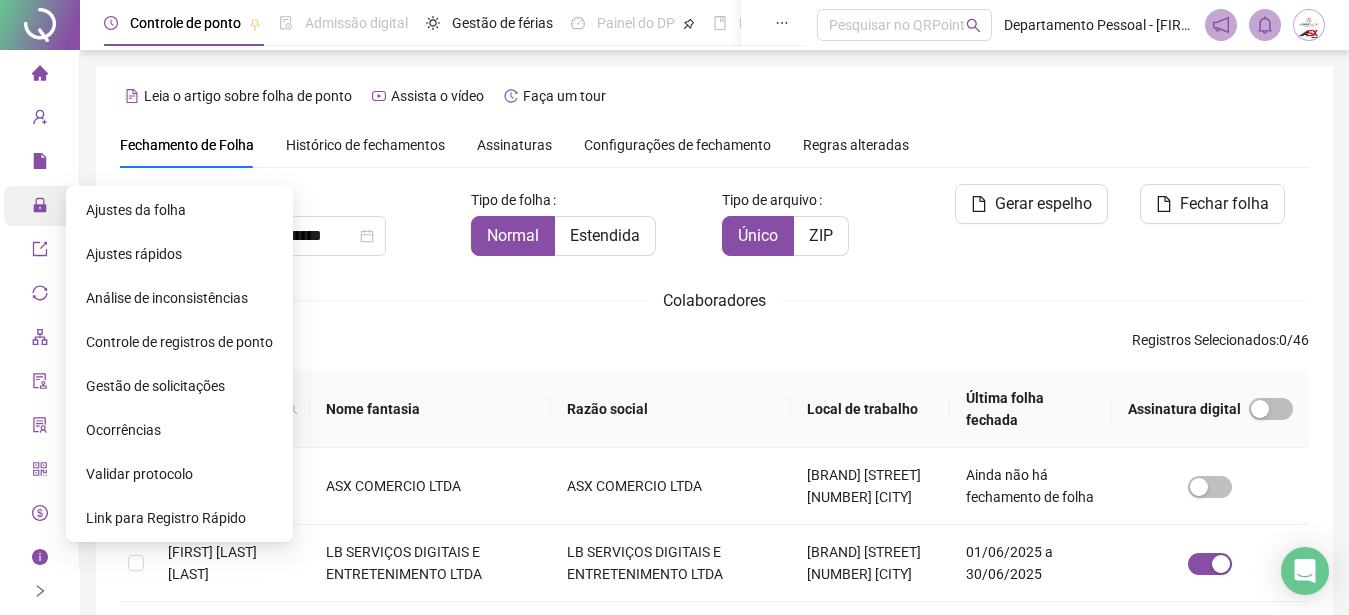 scroll, scrollTop: 102, scrollLeft: 0, axis: vertical 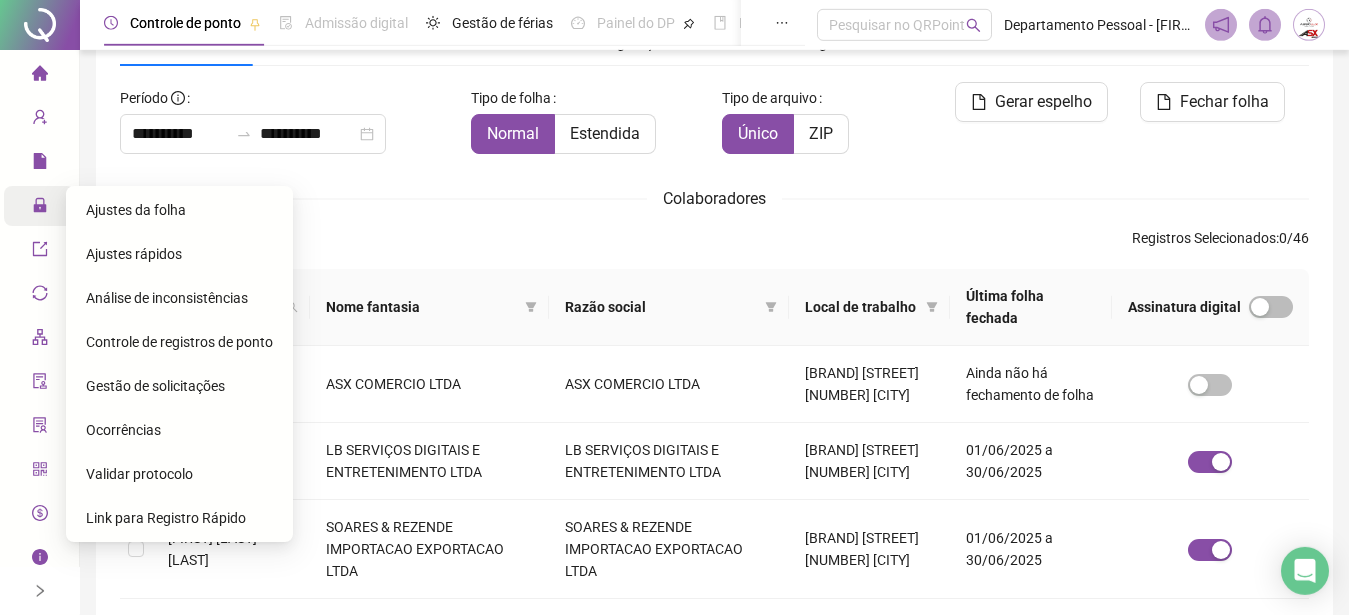 click on "Ajustes da folha" at bounding box center (136, 210) 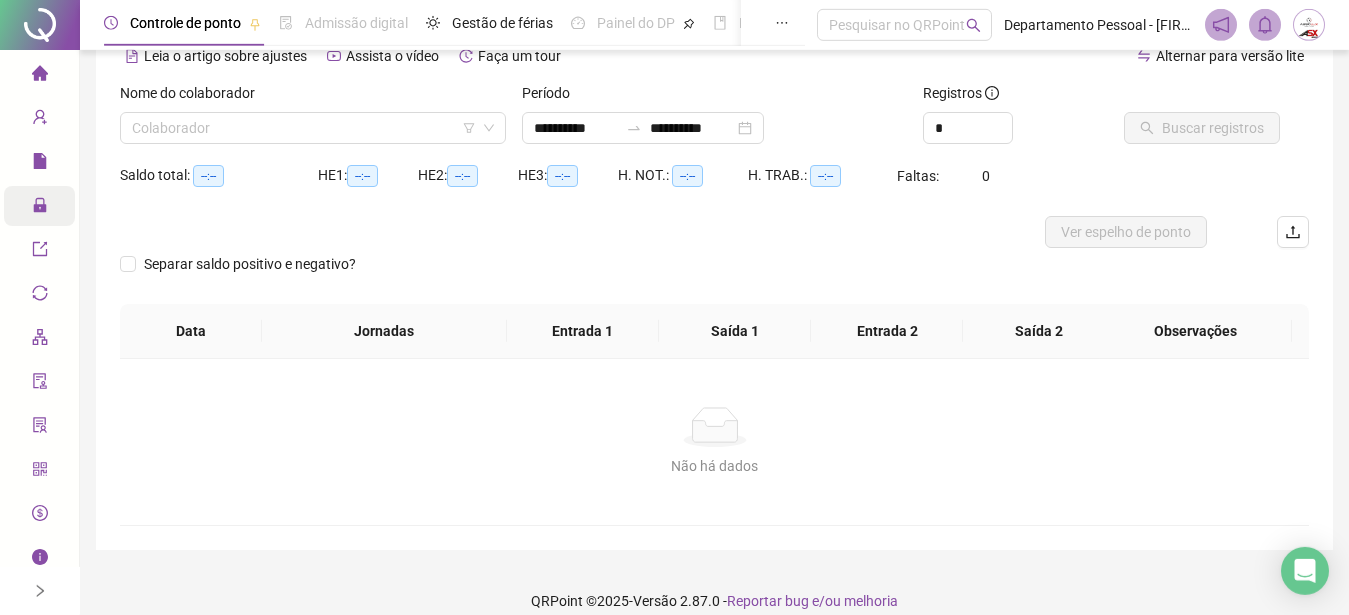 click on "Saldo total:   --:--" at bounding box center [219, 188] 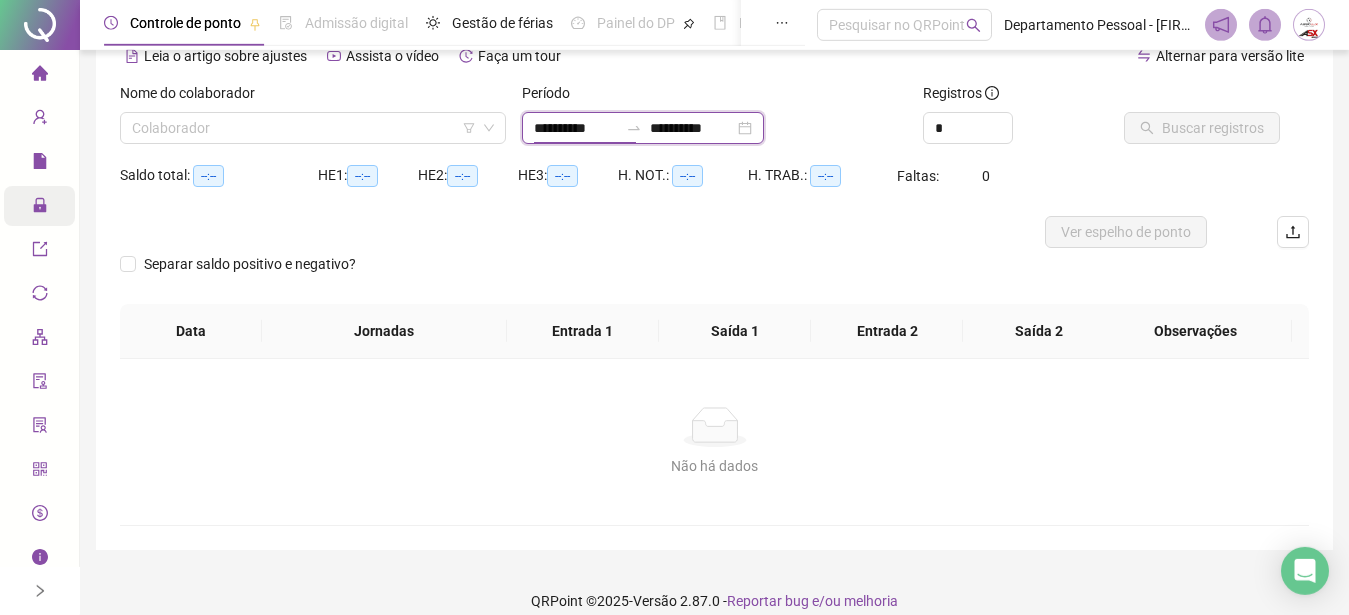 click on "**********" at bounding box center (576, 128) 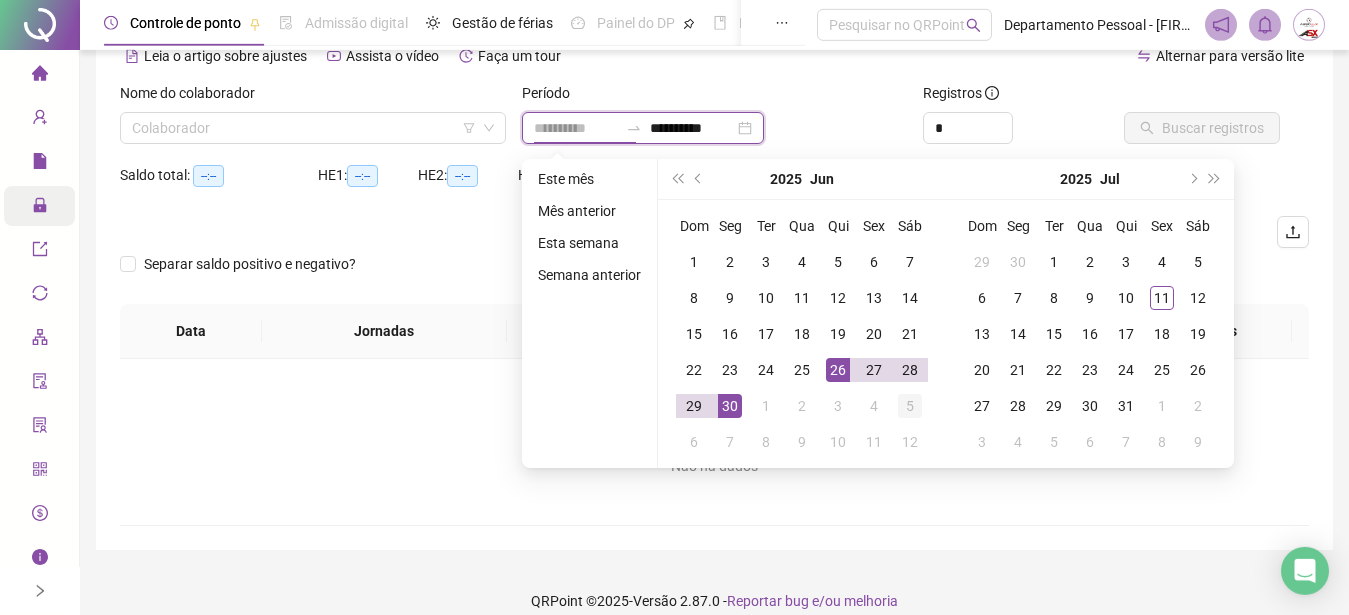 type on "**********" 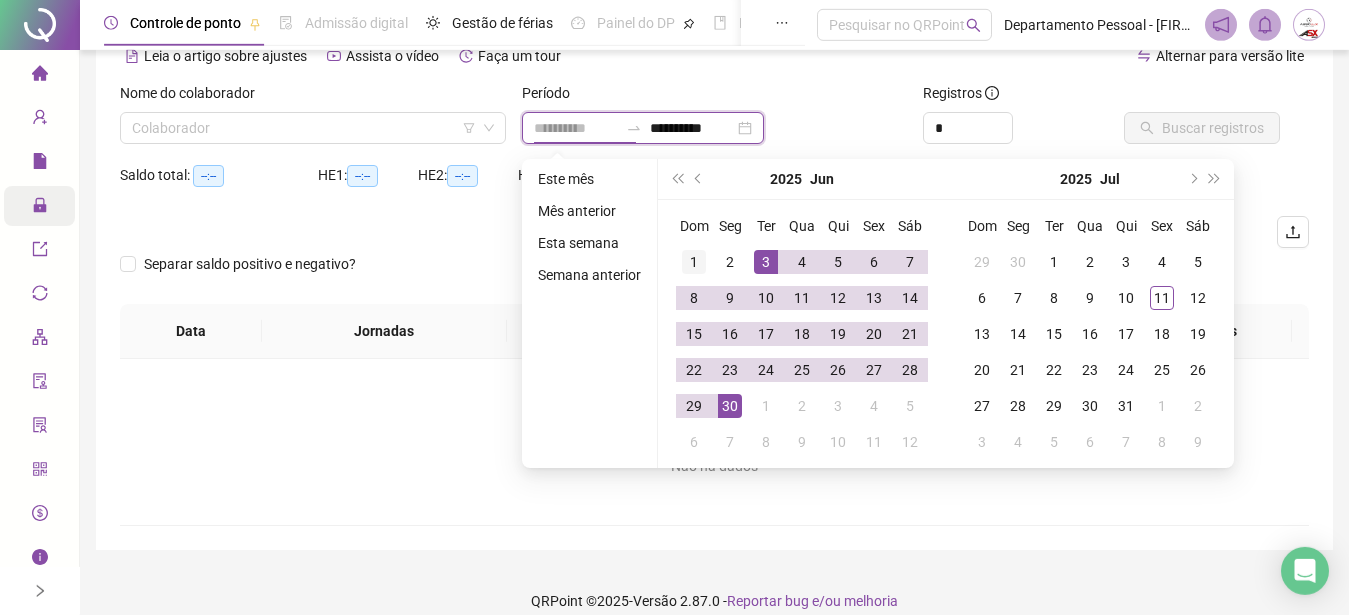type on "**********" 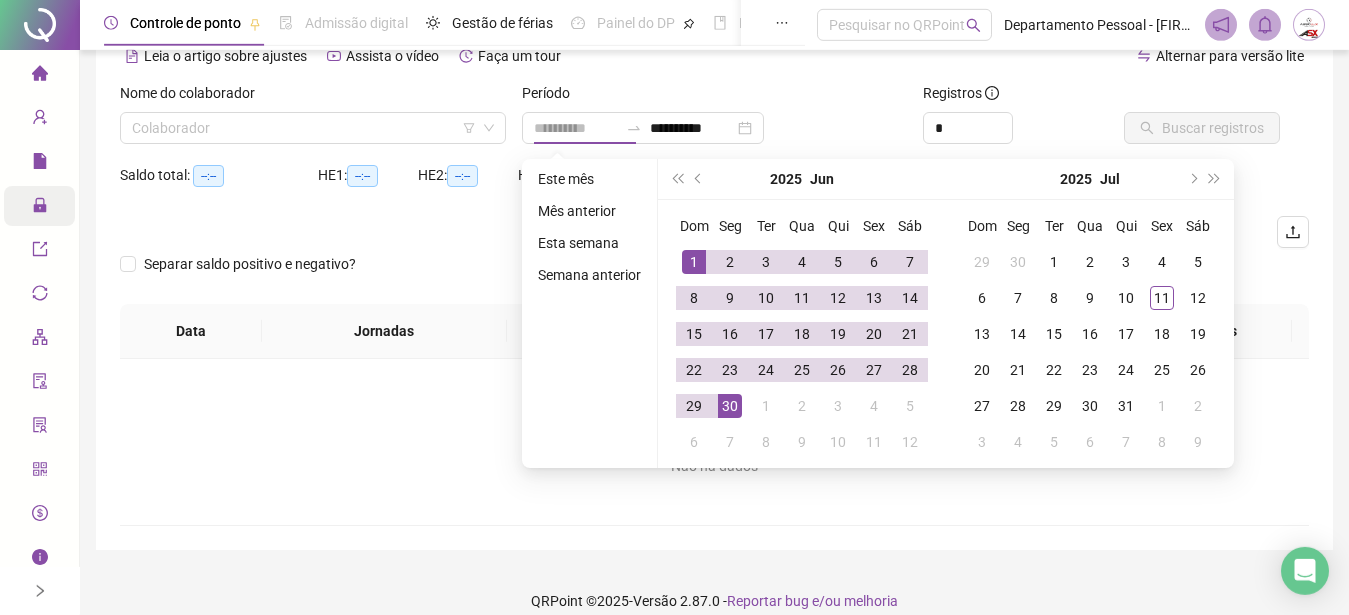 click on "1" at bounding box center (694, 262) 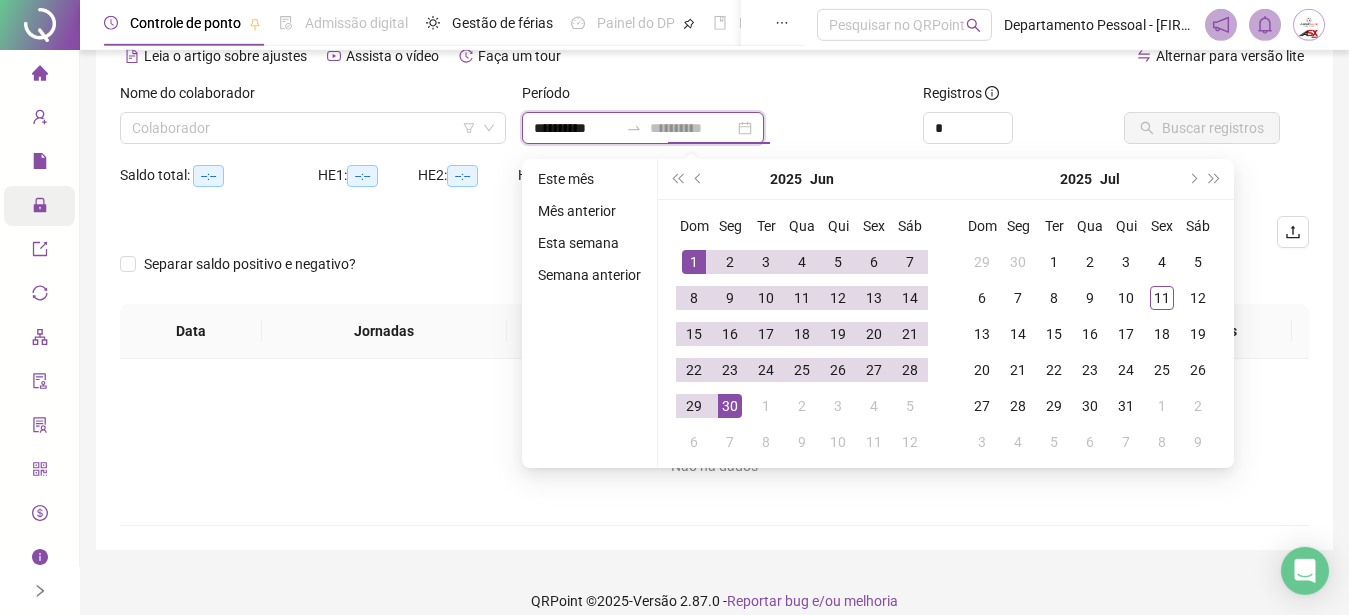 type on "**********" 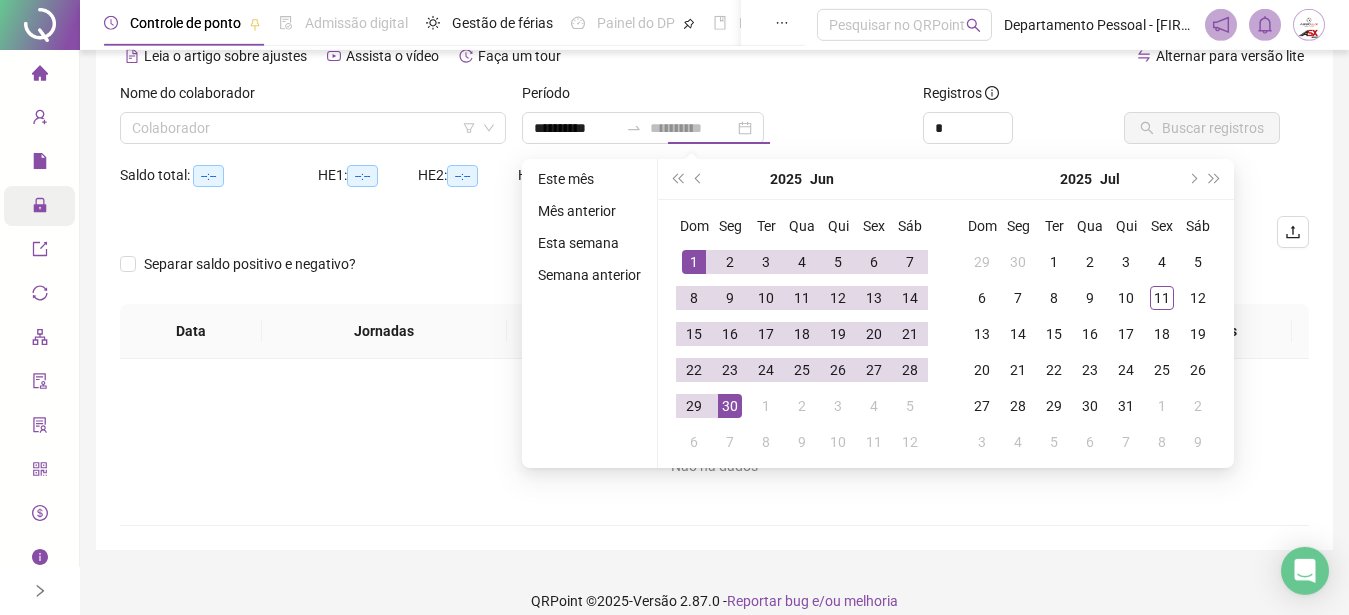 click on "30" at bounding box center [730, 406] 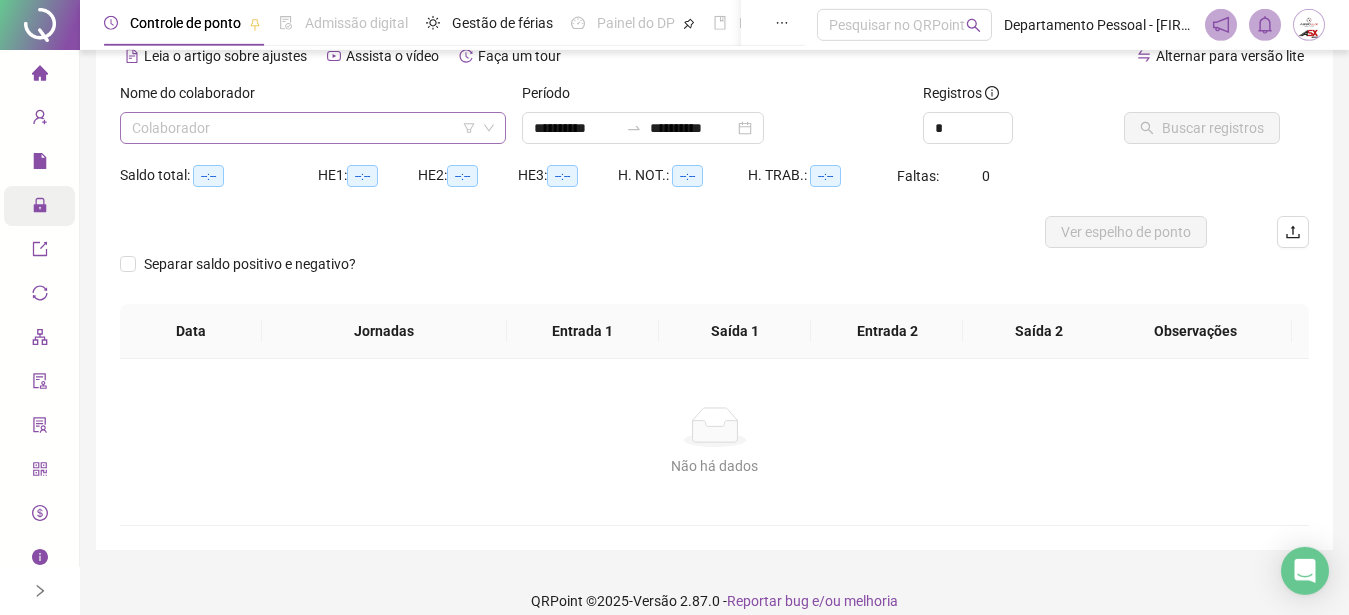 drag, startPoint x: 412, startPoint y: 153, endPoint x: 374, endPoint y: 129, distance: 44.94441 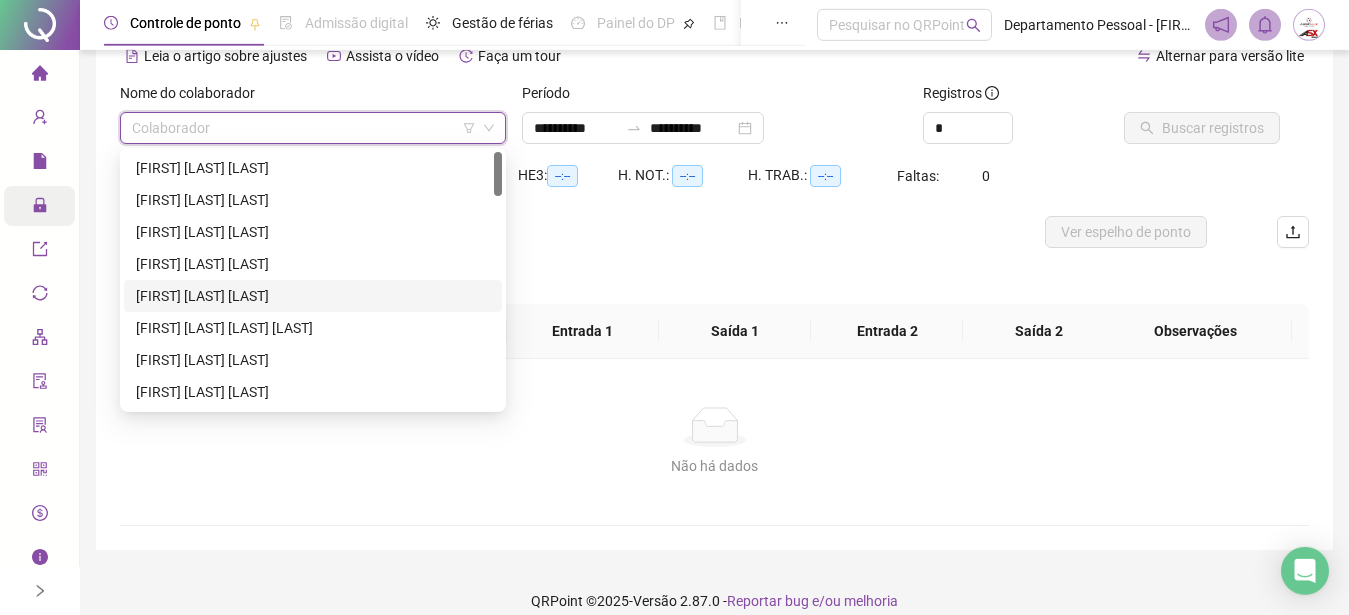 scroll, scrollTop: 122, scrollLeft: 0, axis: vertical 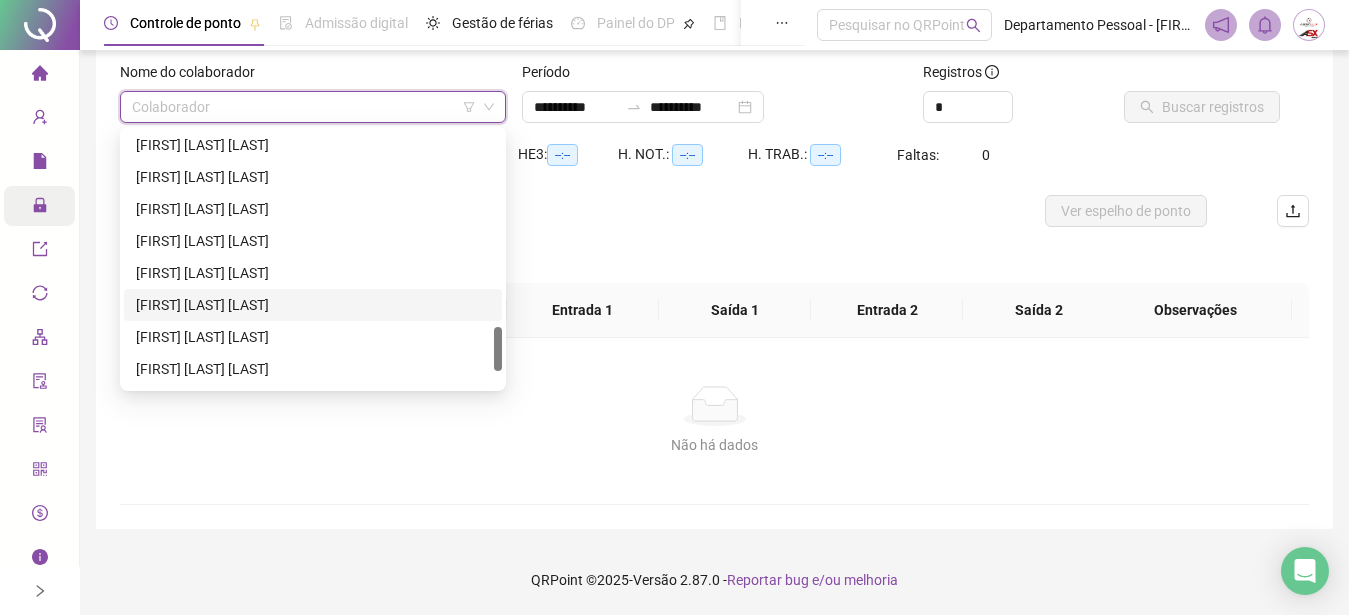 click on "TAMIRES LIMA COSTA" at bounding box center [313, 305] 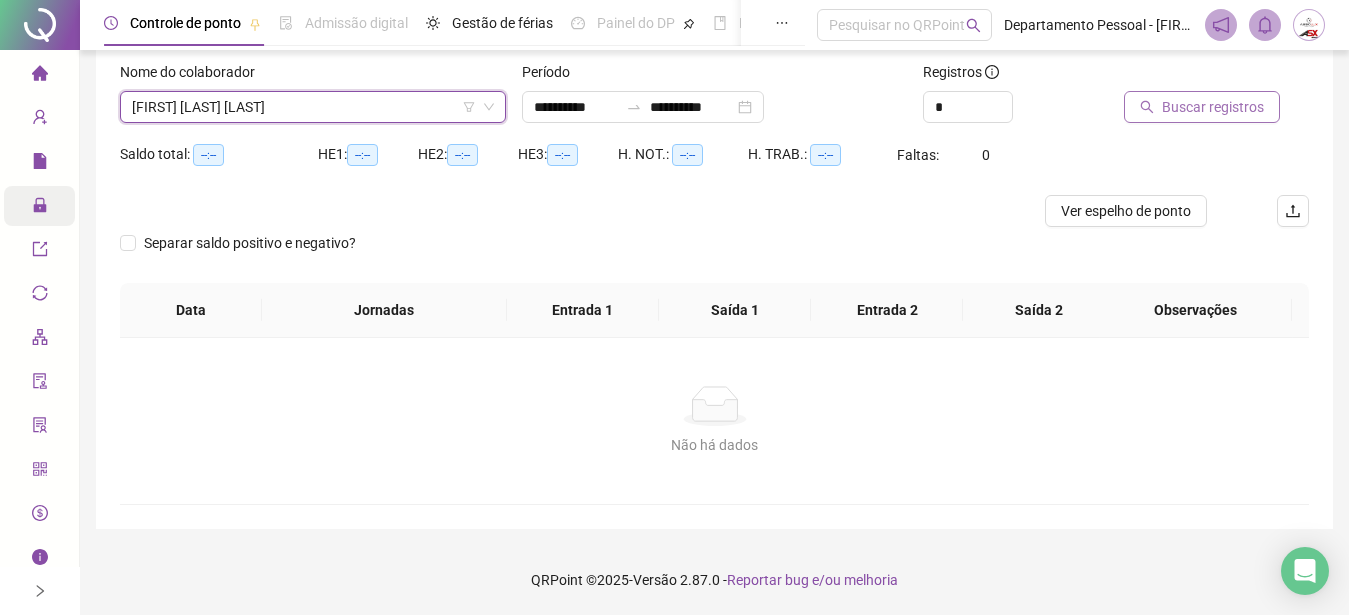 click on "Buscar registros" at bounding box center (1202, 107) 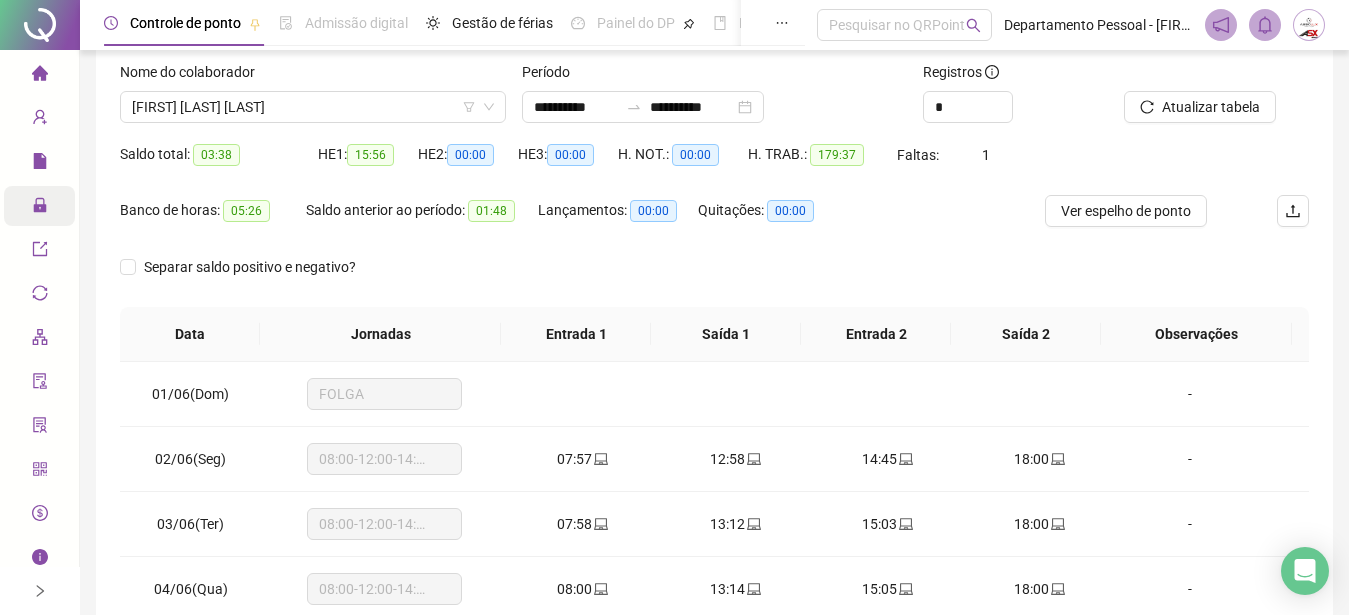 scroll, scrollTop: 407, scrollLeft: 0, axis: vertical 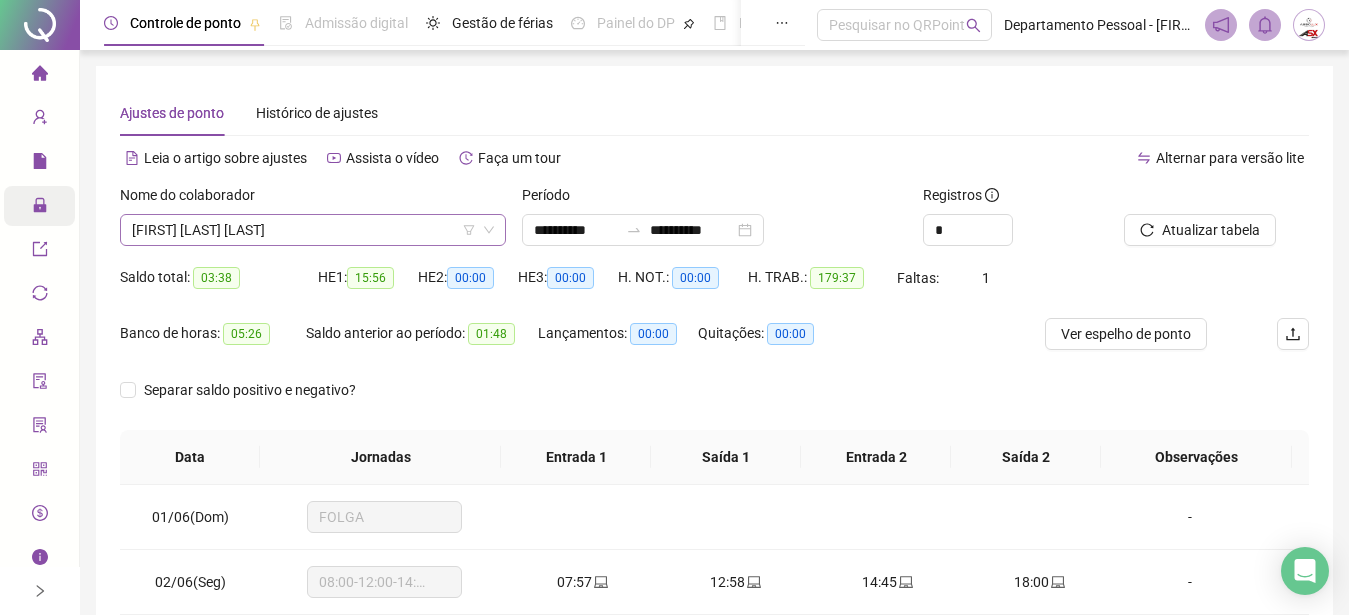click on "TAMIRES LIMA COSTA" at bounding box center [313, 230] 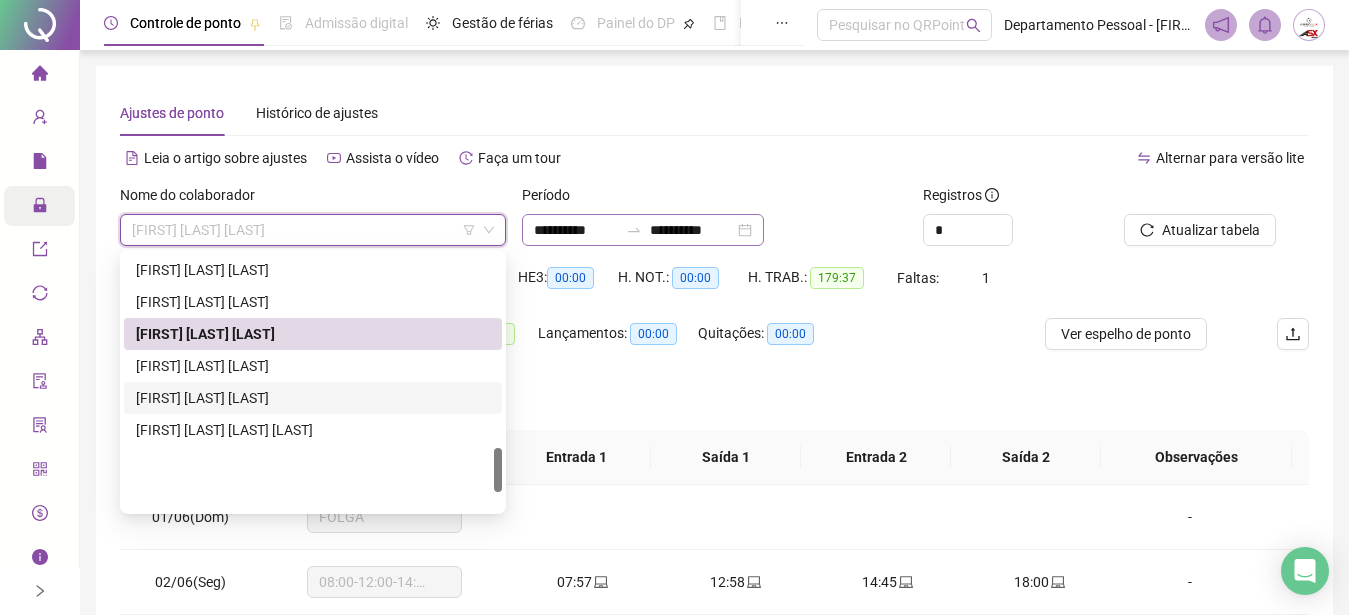 scroll, scrollTop: 1114, scrollLeft: 0, axis: vertical 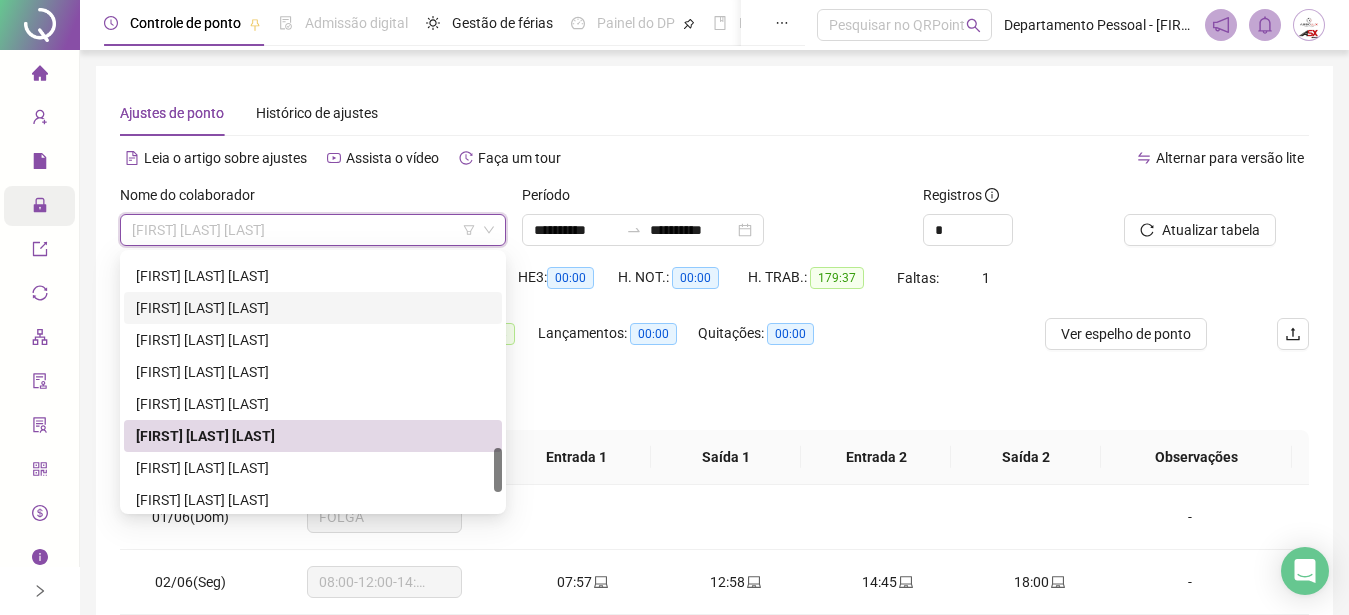 click on "Período" at bounding box center [715, 199] 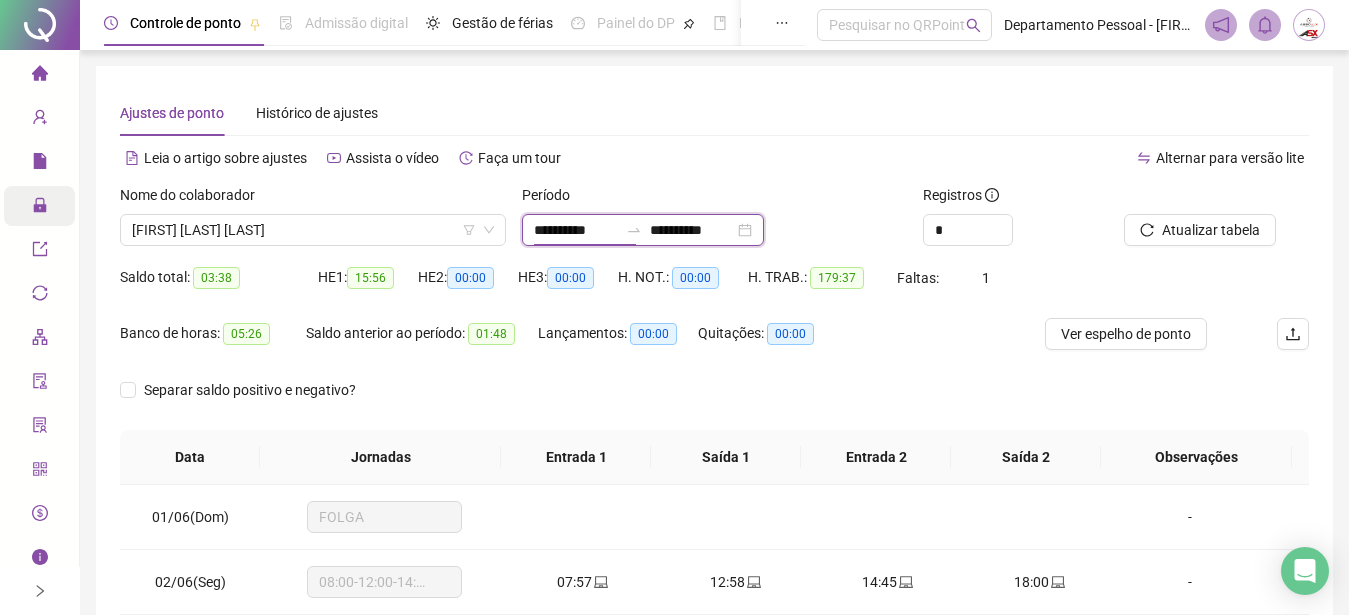 click on "**********" at bounding box center (576, 230) 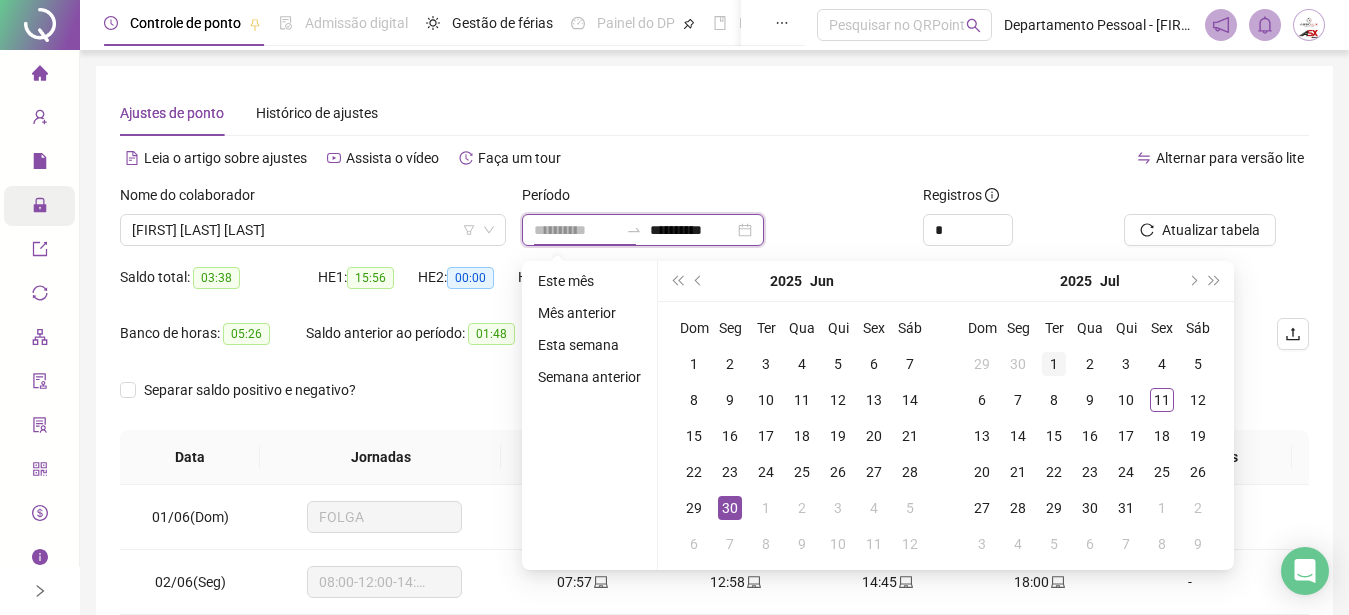 type on "**********" 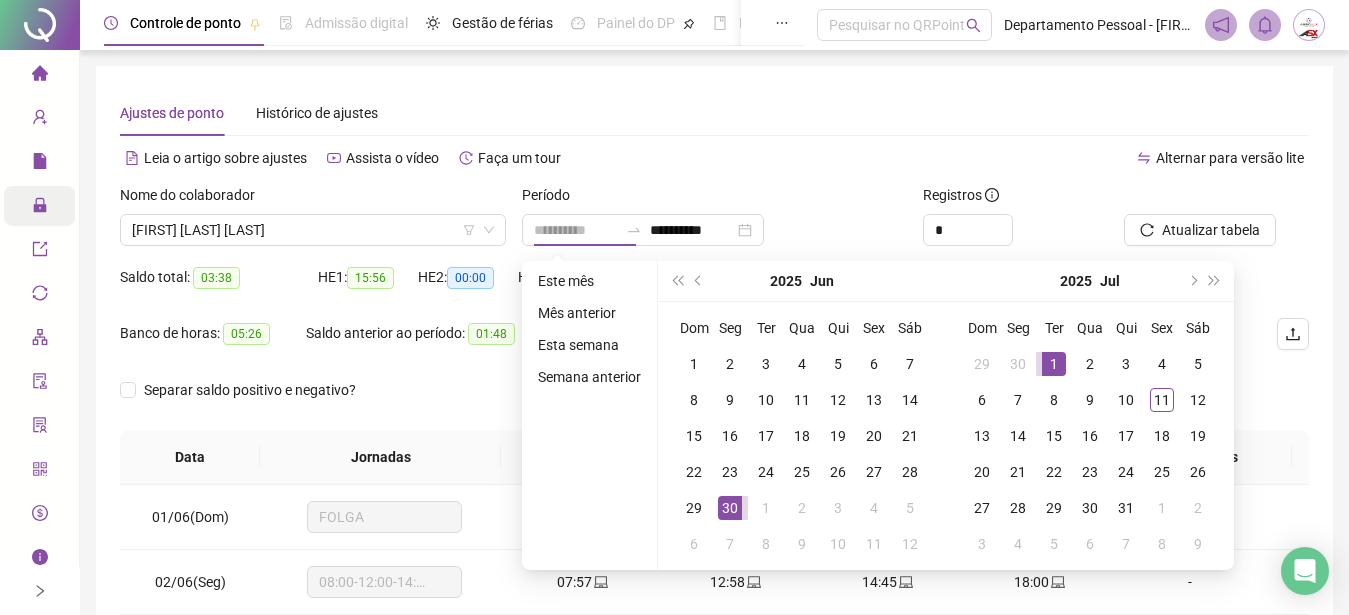 click on "1" at bounding box center [1054, 364] 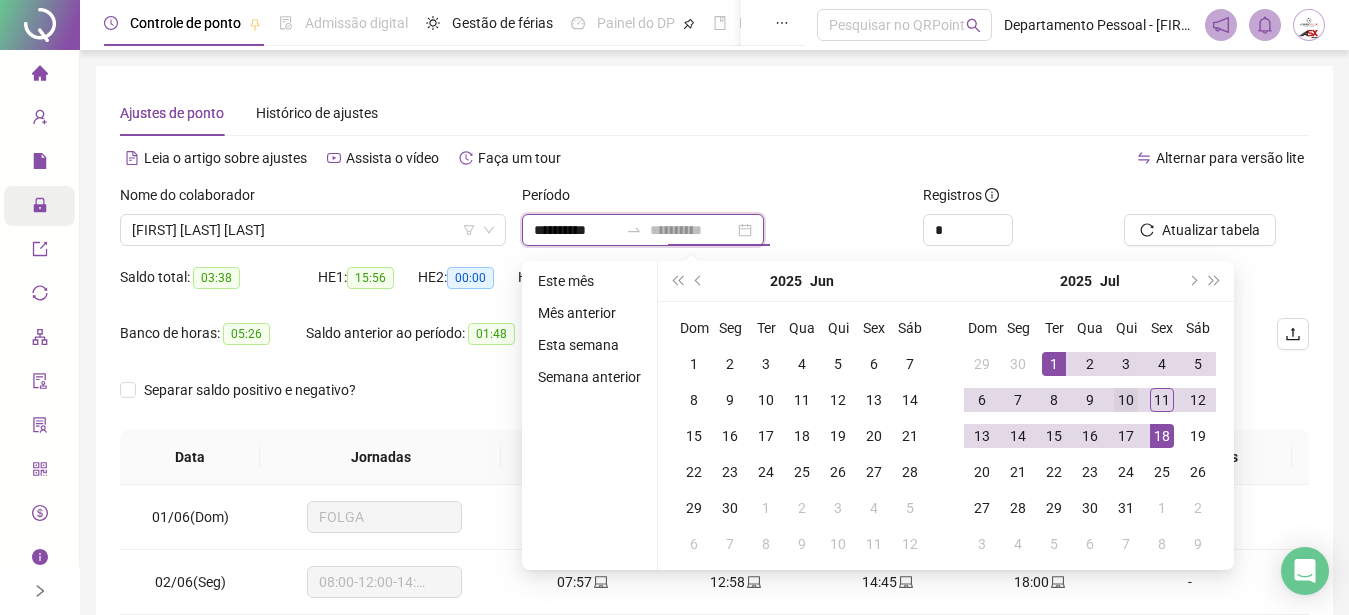 type on "**********" 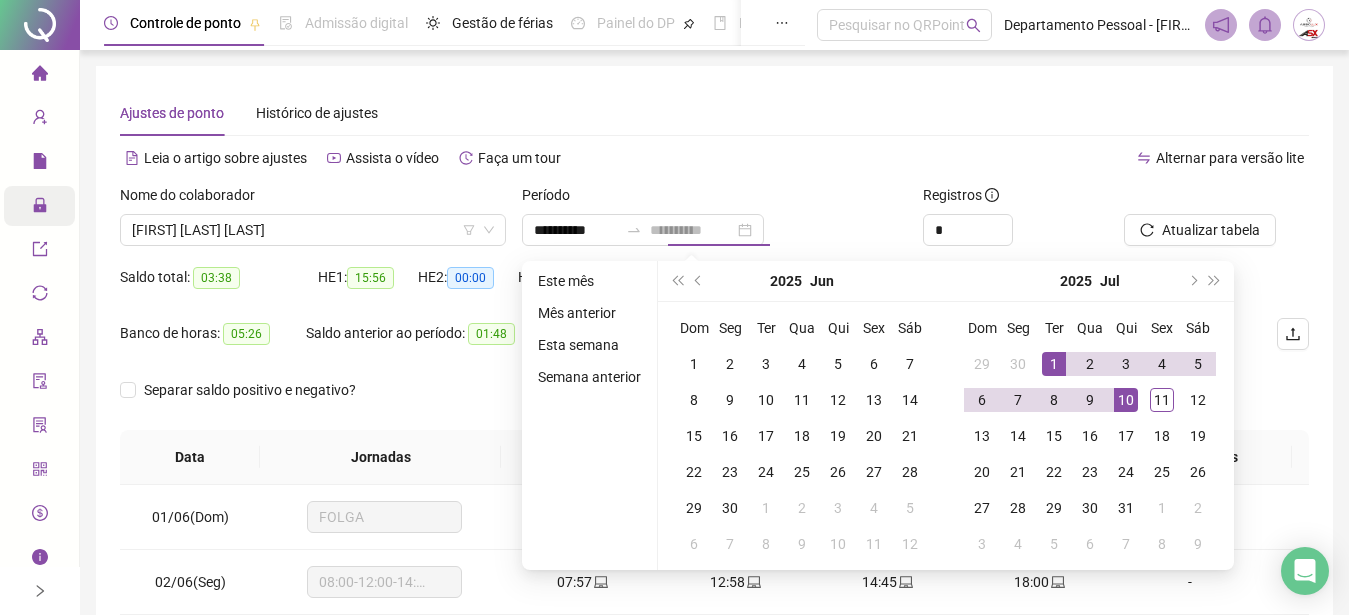 click on "10" at bounding box center (1126, 400) 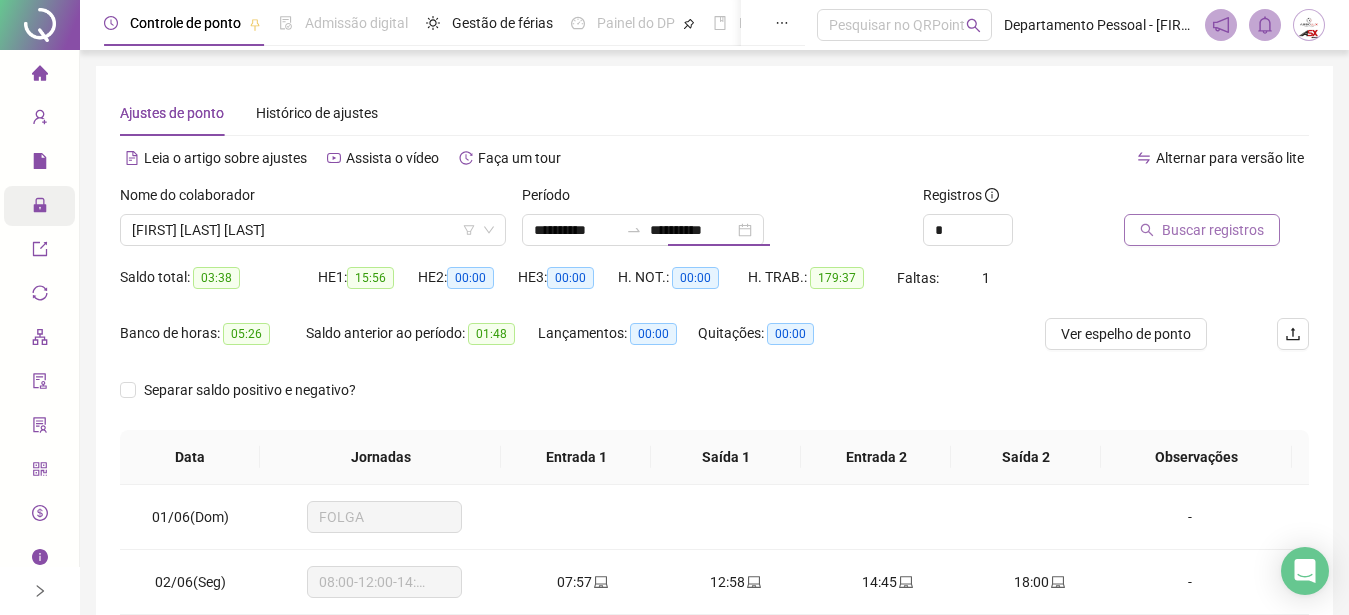 click on "Buscar registros" at bounding box center [1213, 230] 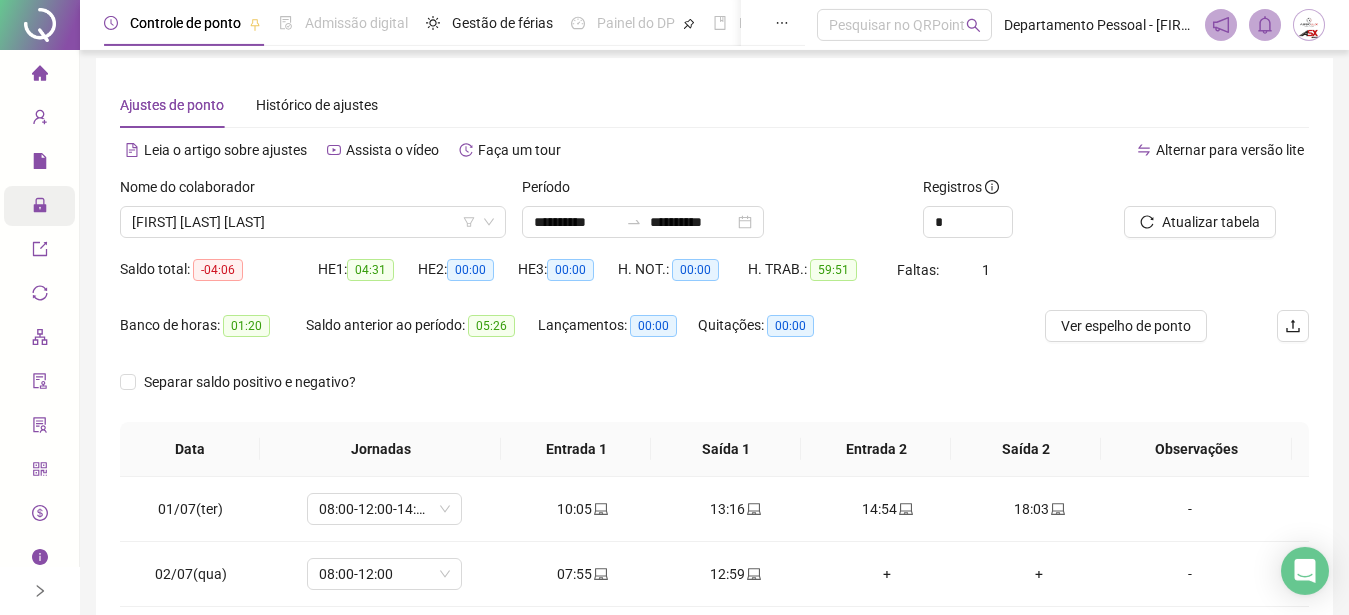 scroll, scrollTop: 204, scrollLeft: 0, axis: vertical 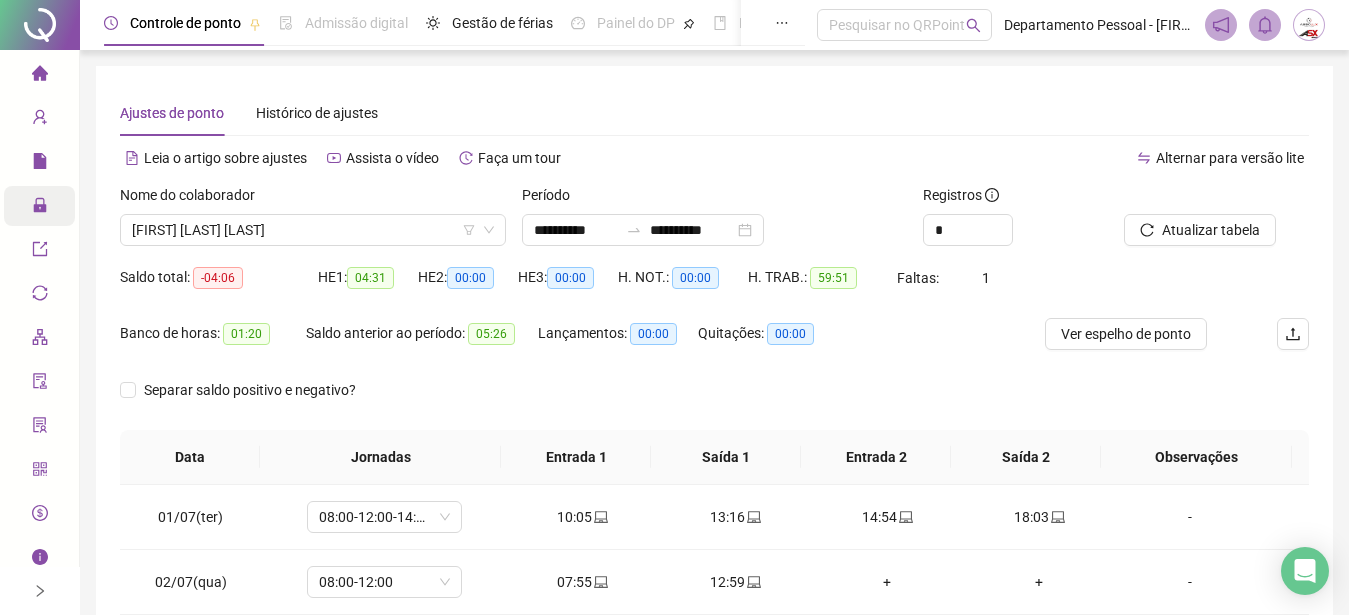 click on "Página inicial" at bounding box center [39, 74] 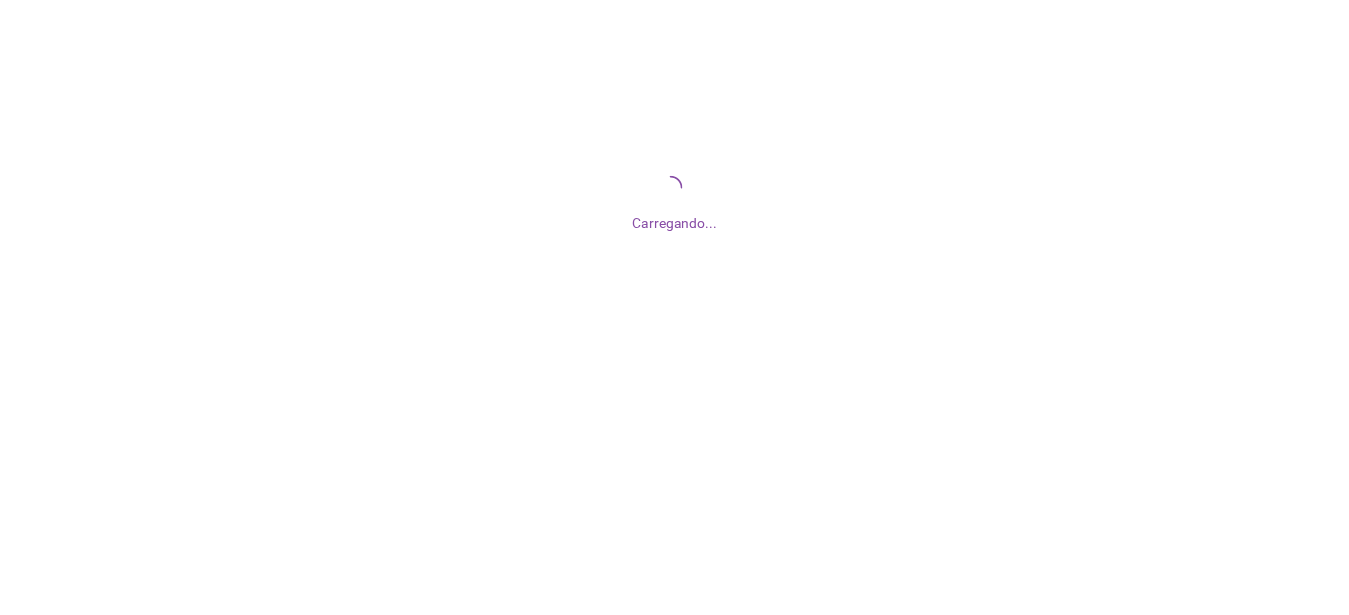 scroll, scrollTop: 0, scrollLeft: 0, axis: both 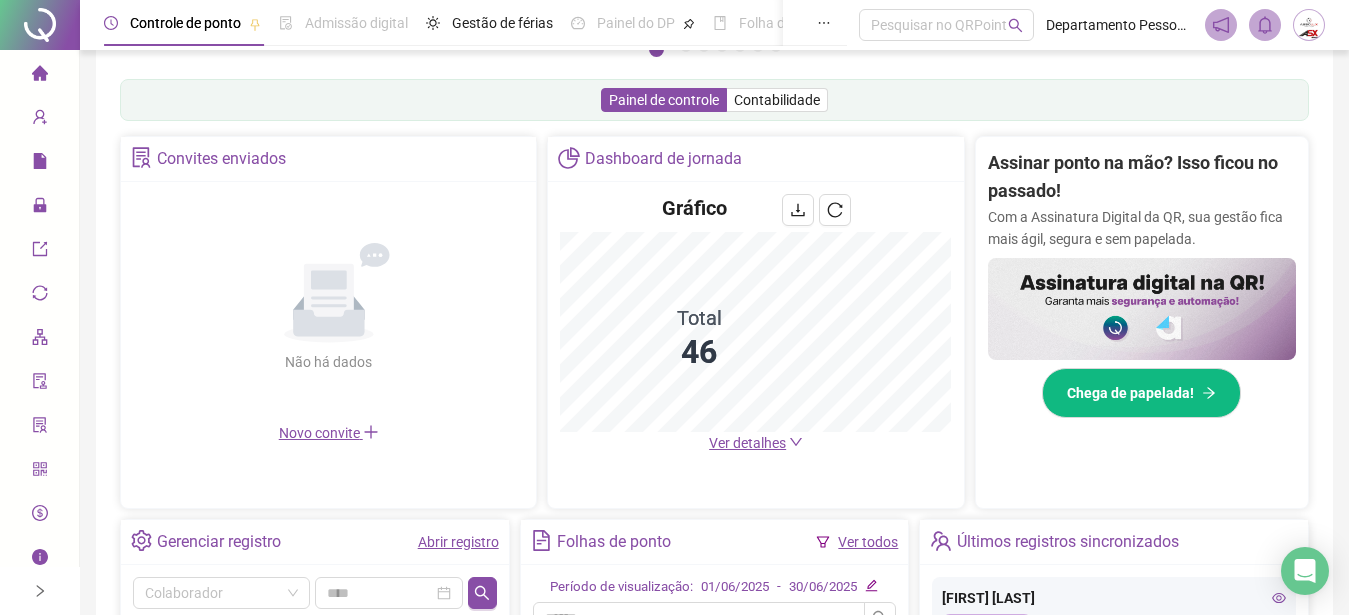 click on "Ver detalhes" at bounding box center (747, 443) 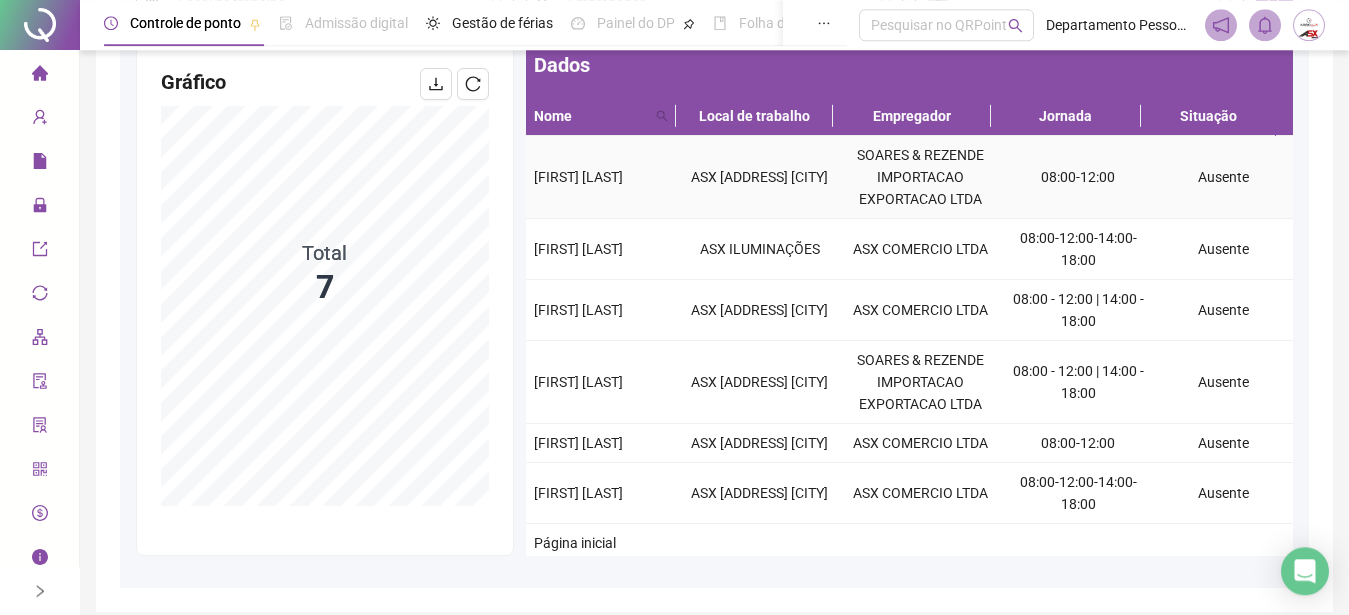 scroll, scrollTop: 204, scrollLeft: 0, axis: vertical 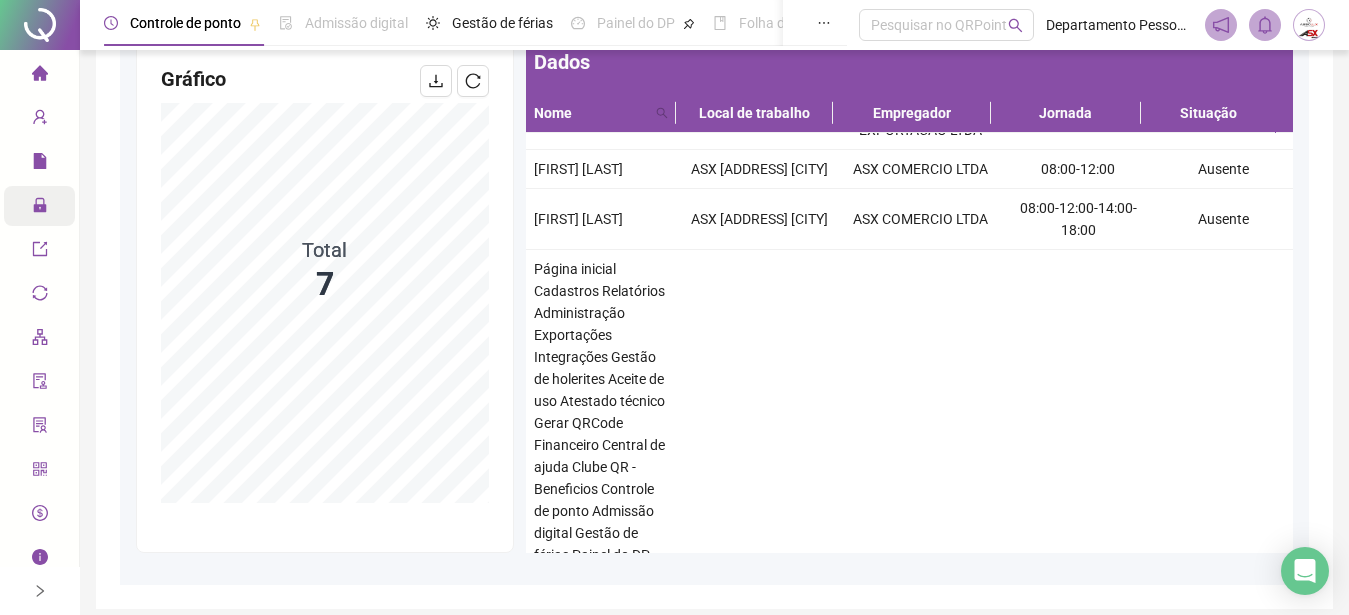 click on "Administração" at bounding box center (39, 206) 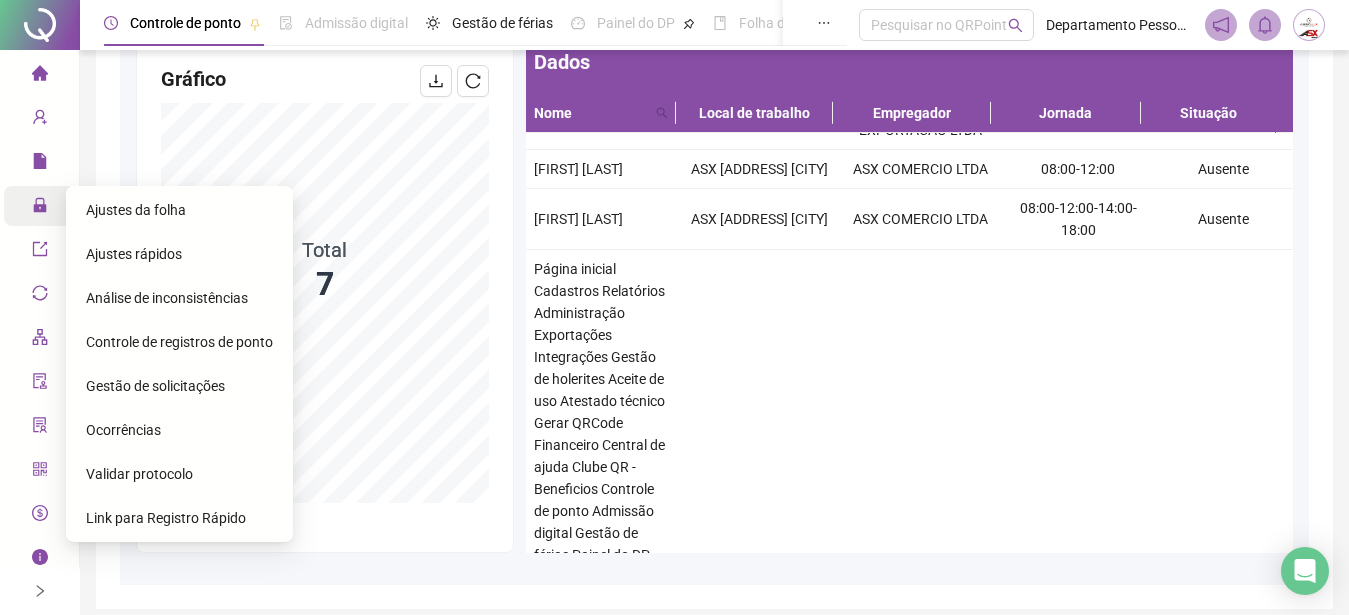 click on "Administração" at bounding box center [39, 206] 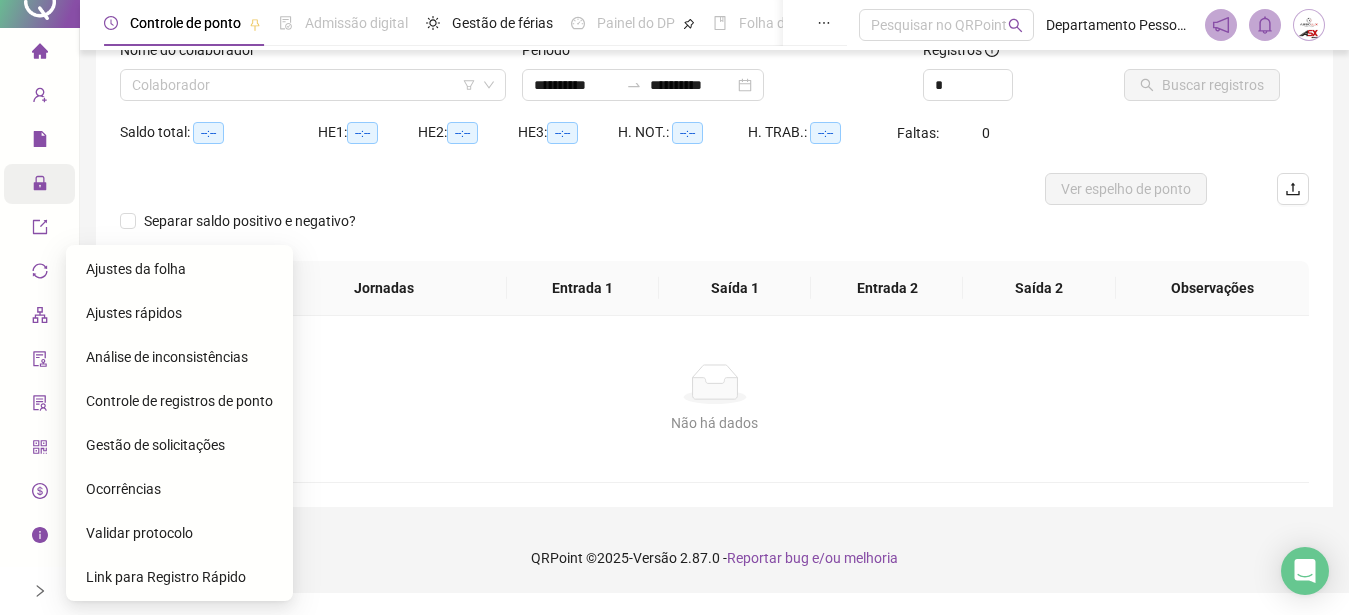 scroll, scrollTop: 123, scrollLeft: 0, axis: vertical 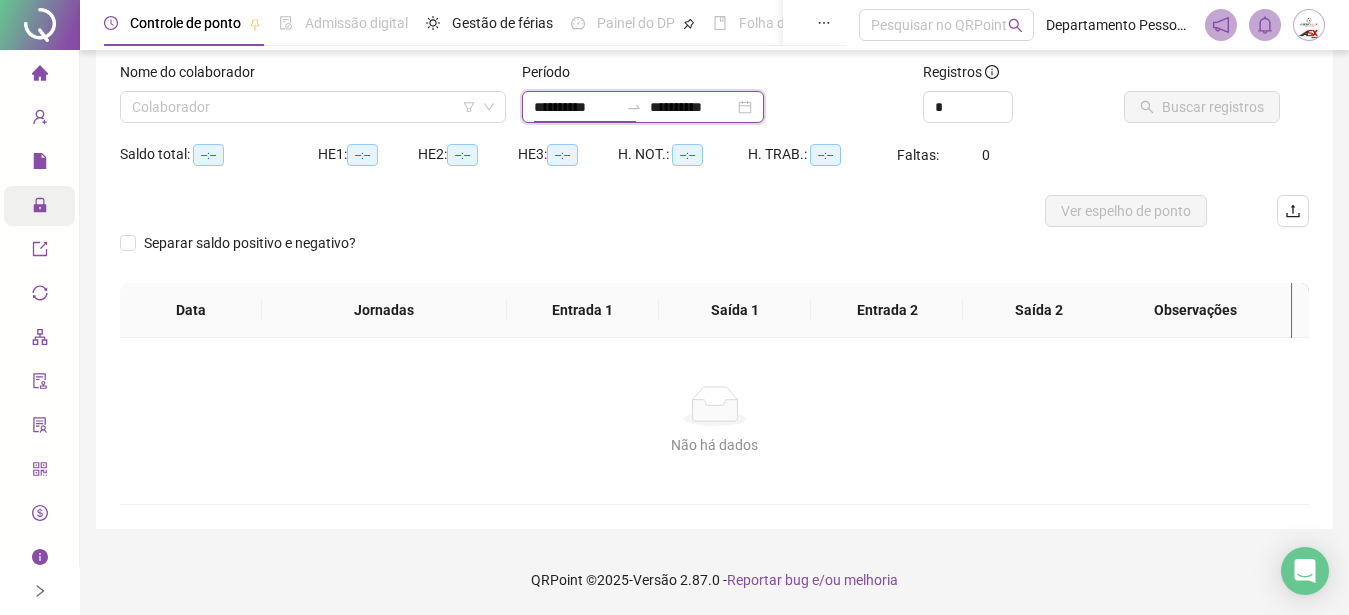 click on "**********" at bounding box center [576, 107] 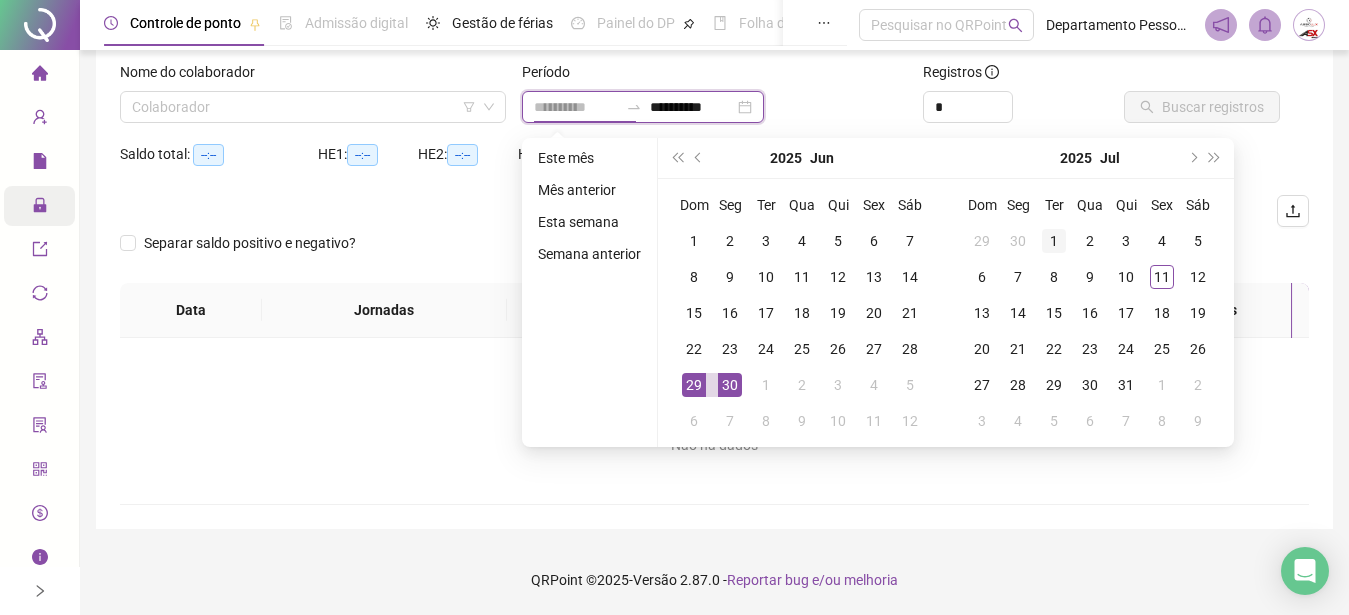 type on "**********" 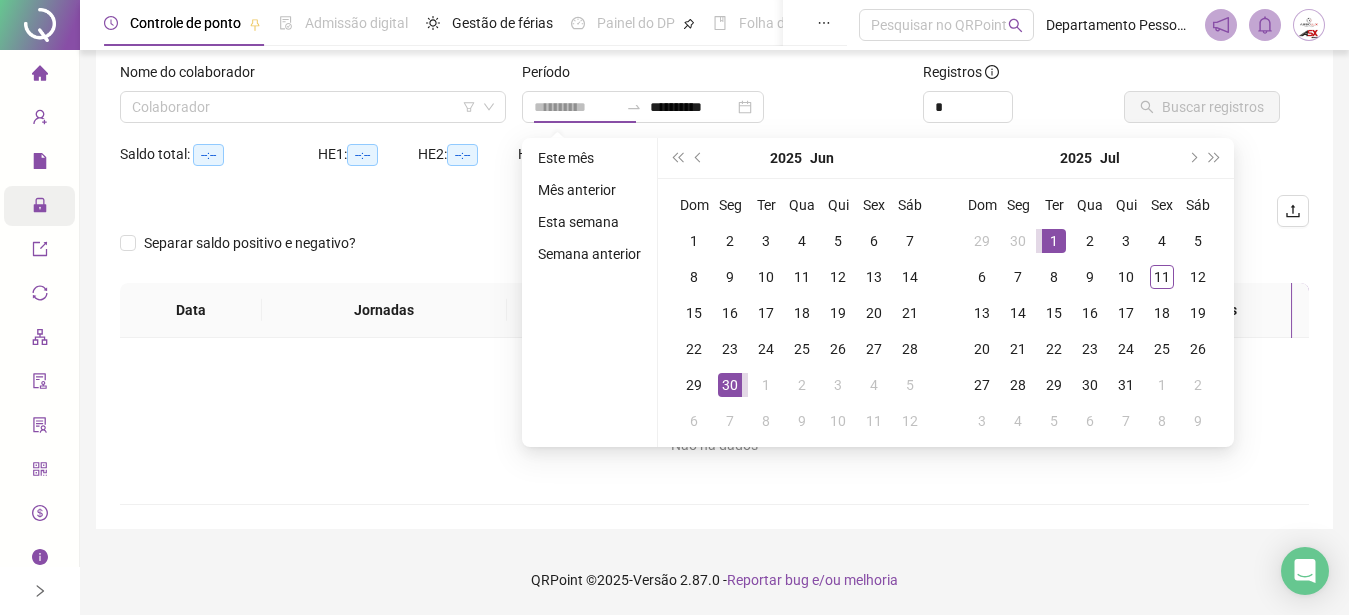 click on "1" at bounding box center (1054, 241) 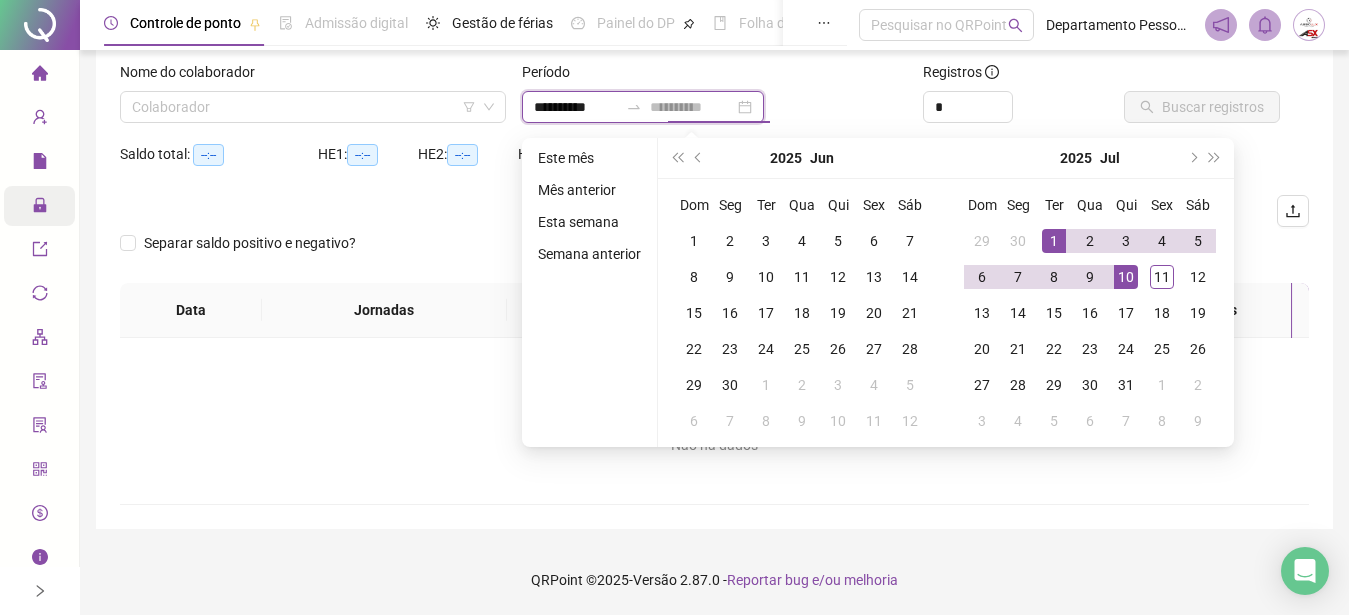 type on "**********" 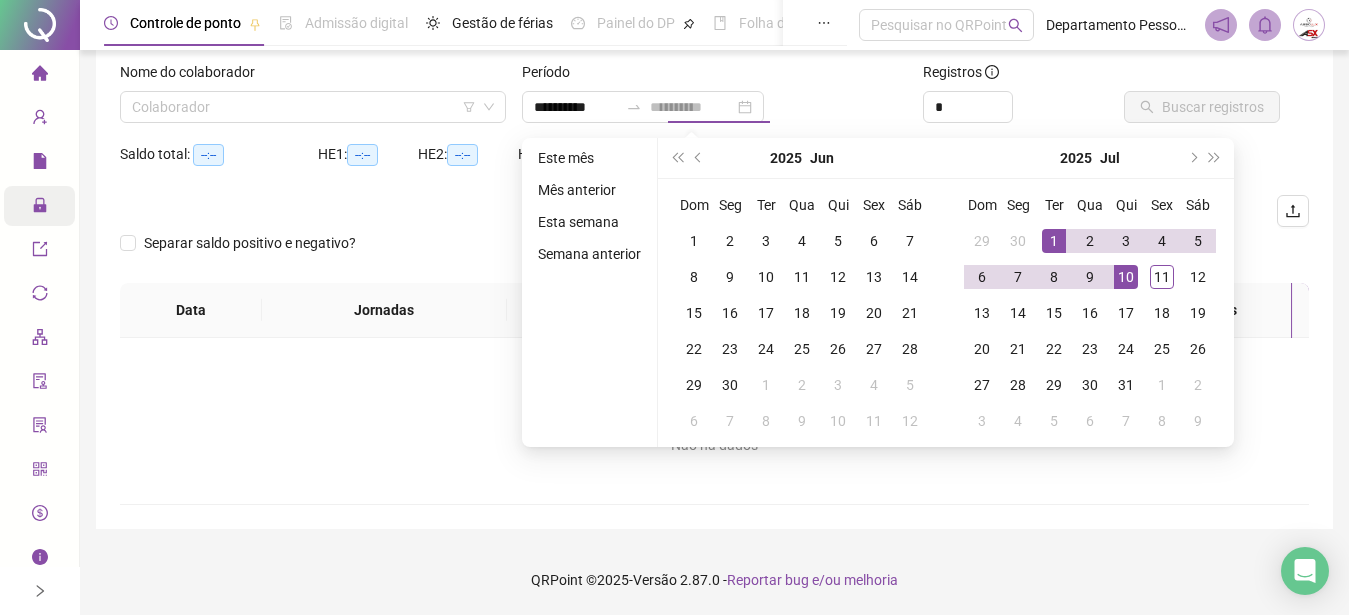 click on "10" at bounding box center [1126, 277] 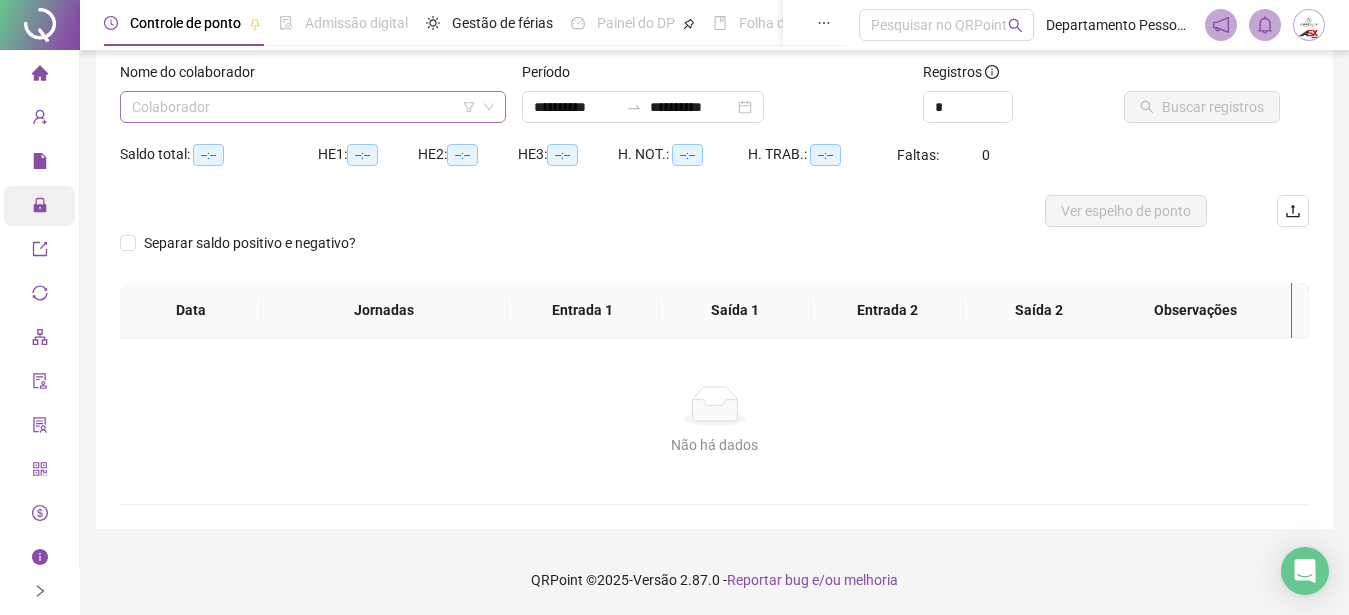 click at bounding box center [307, 107] 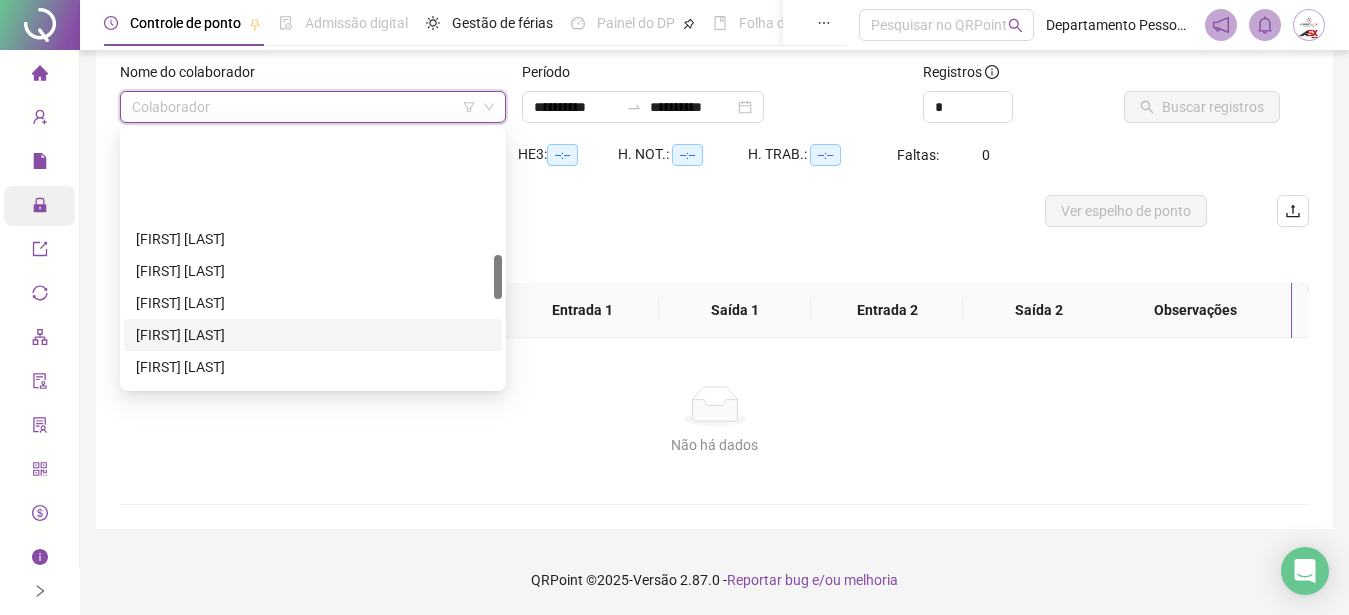 scroll, scrollTop: 714, scrollLeft: 0, axis: vertical 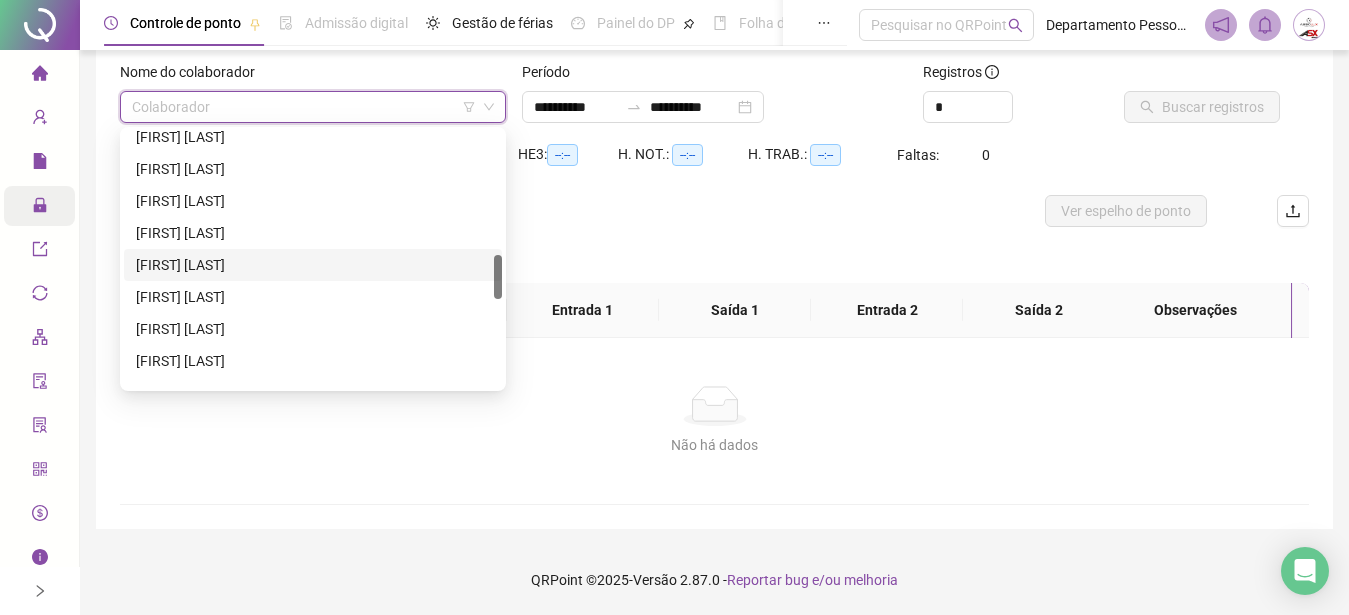 click on "[FIRST] [LAST]" at bounding box center [313, 265] 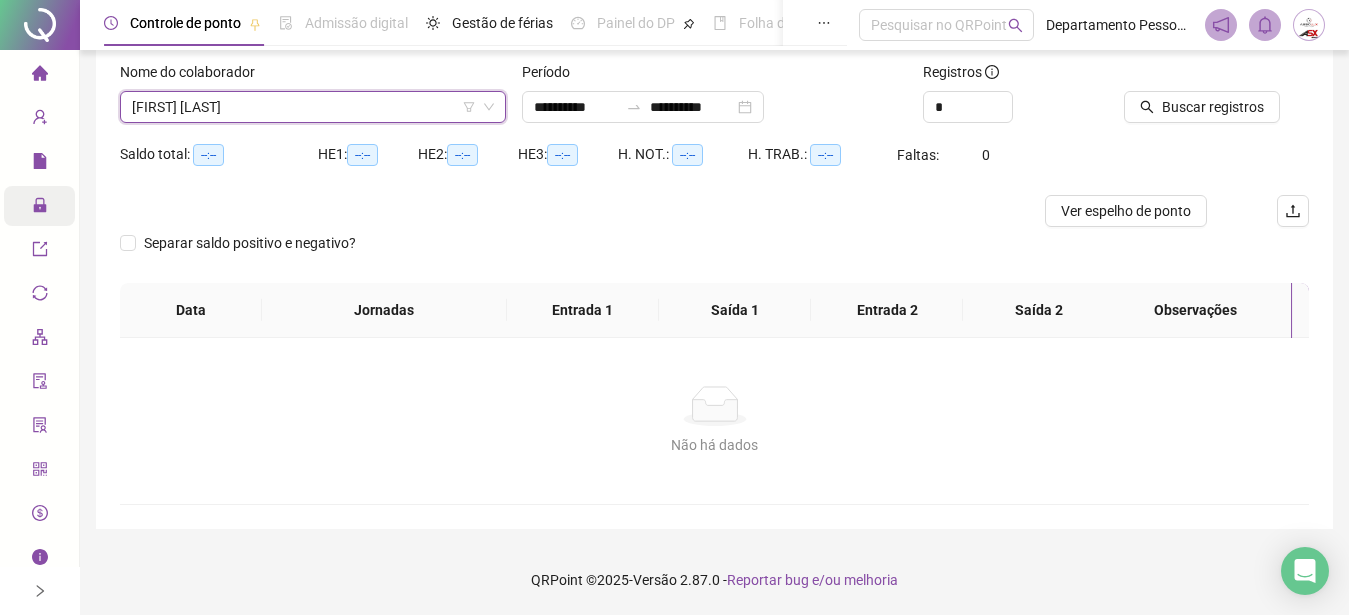 click at bounding box center [1191, 76] 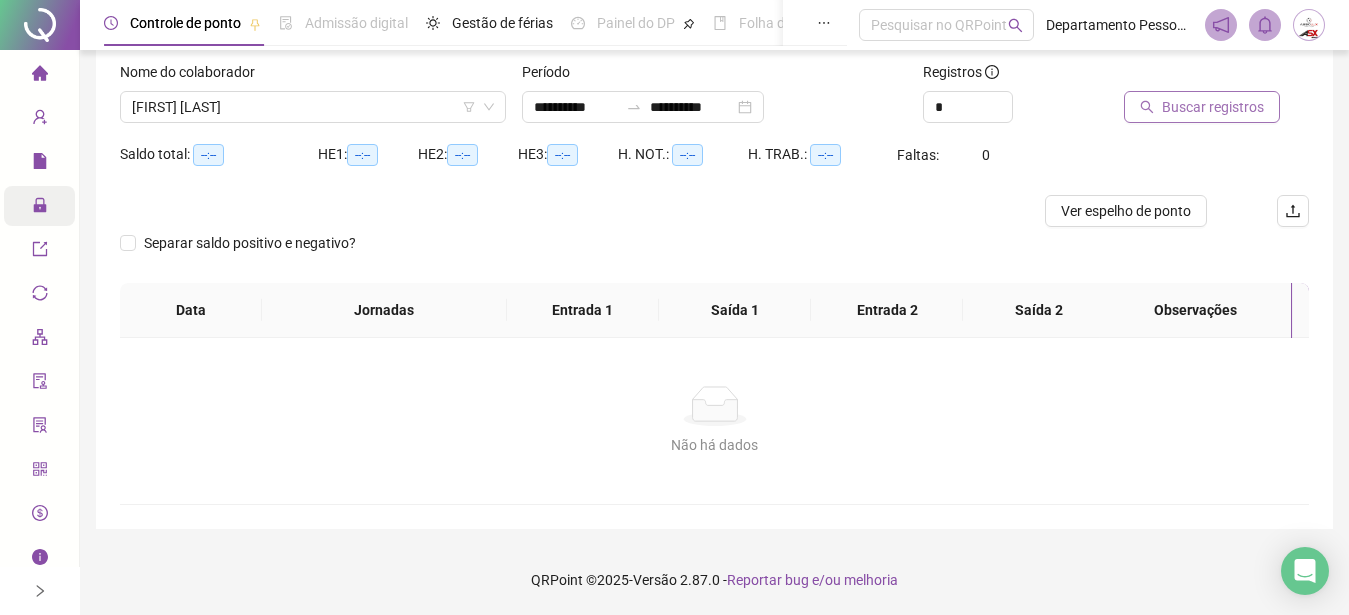 click on "Buscar registros" at bounding box center (1213, 107) 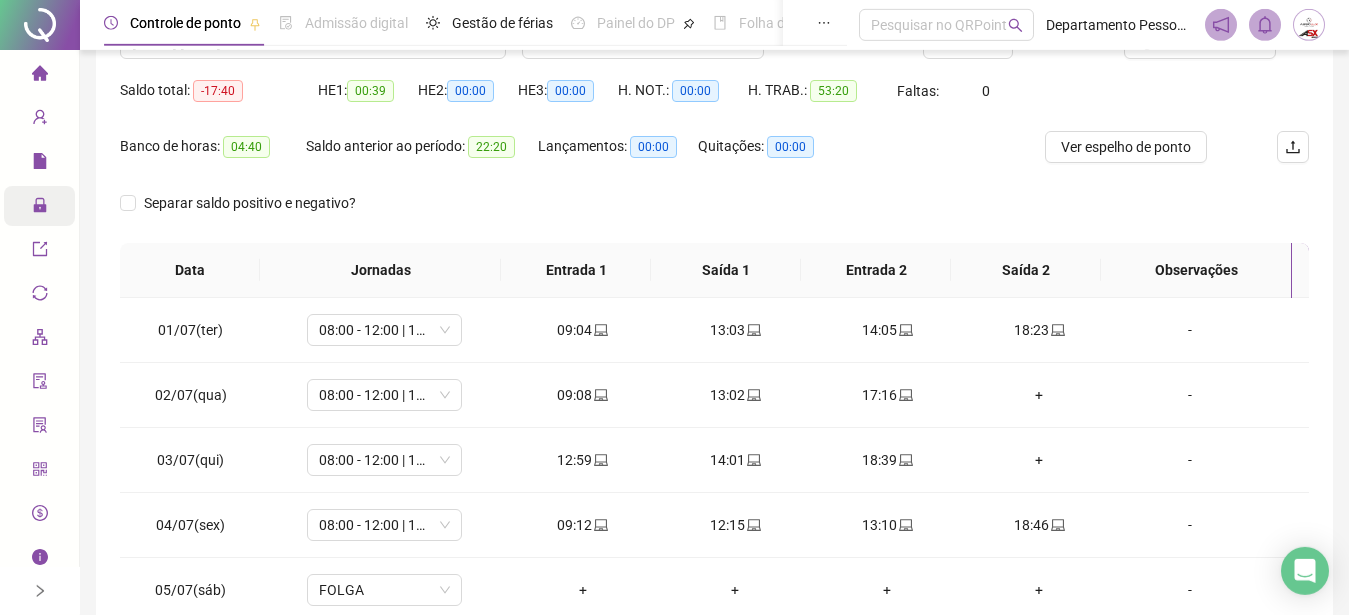 scroll, scrollTop: 327, scrollLeft: 0, axis: vertical 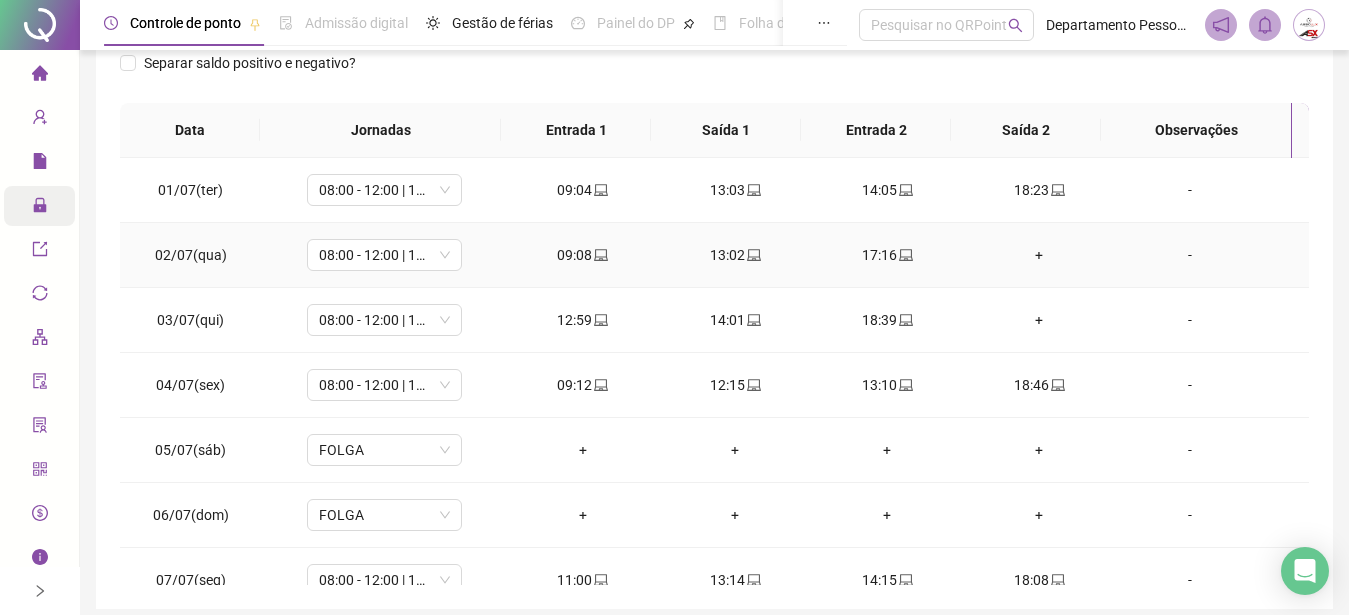 click on "+" at bounding box center (1039, 255) 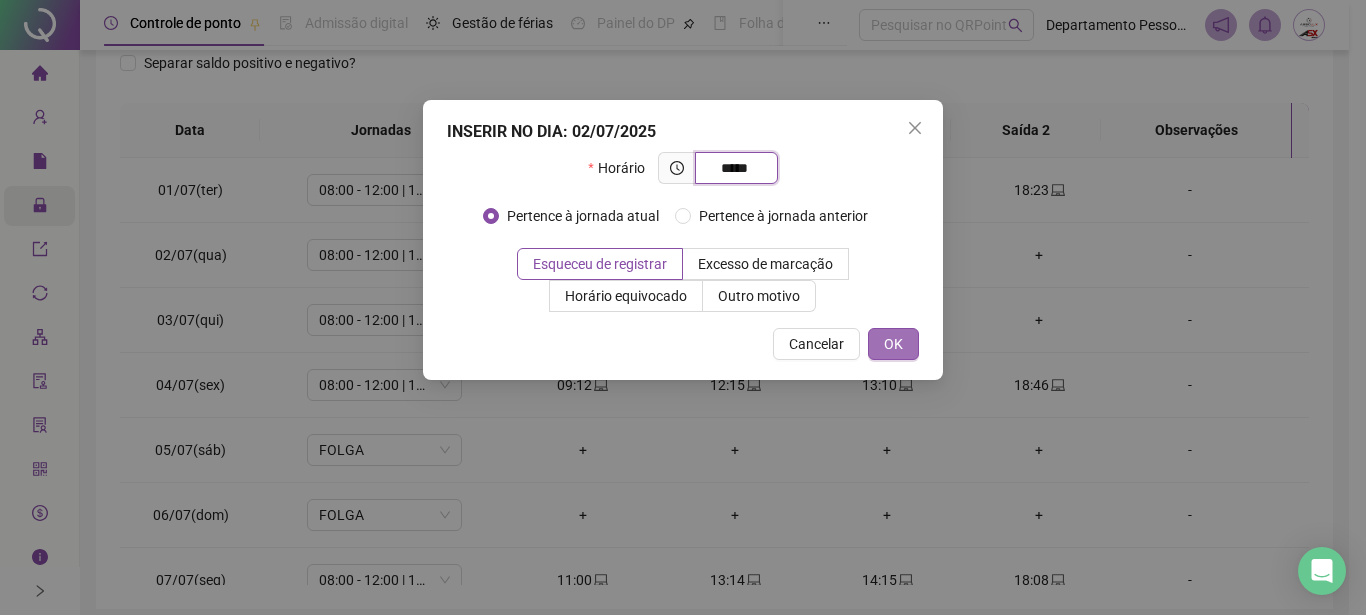 type on "*****" 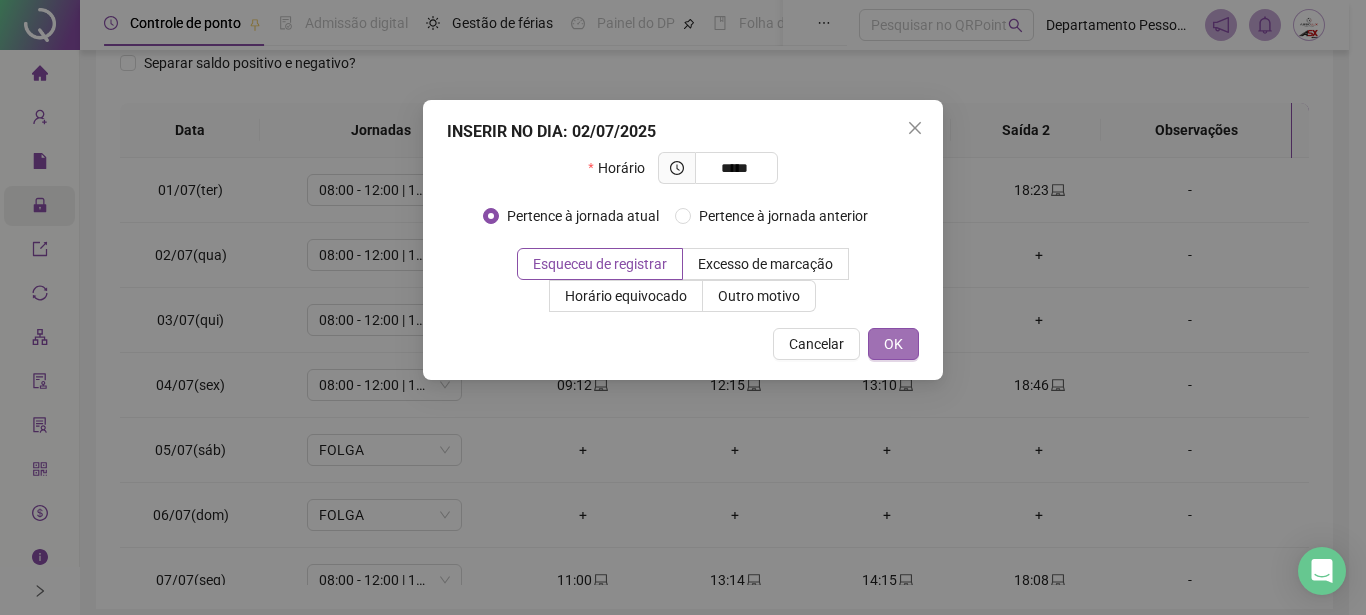 click on "OK" at bounding box center (893, 344) 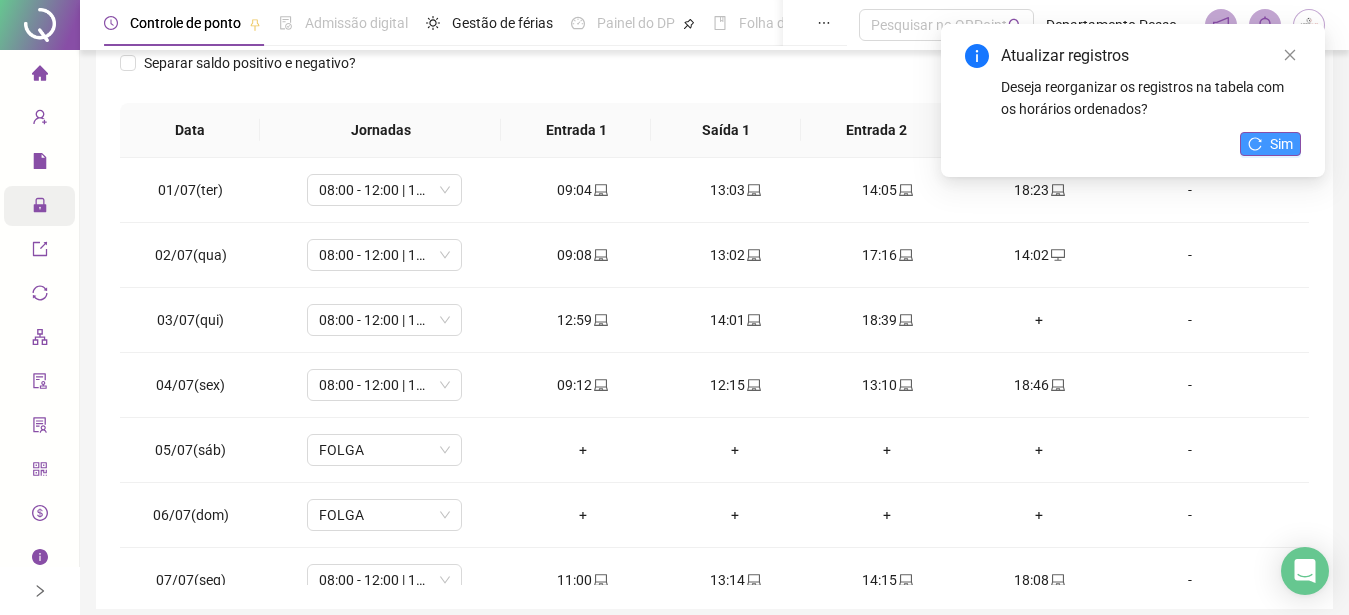 click on "Sim" at bounding box center [1270, 144] 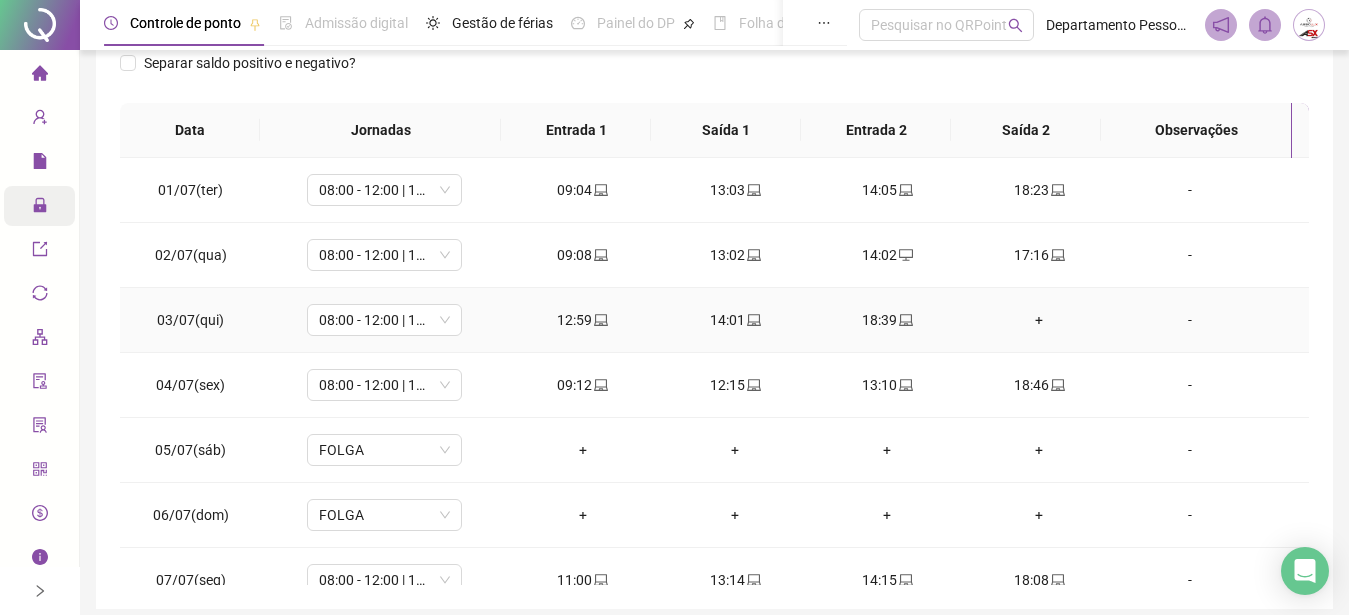click on "+" at bounding box center (1039, 320) 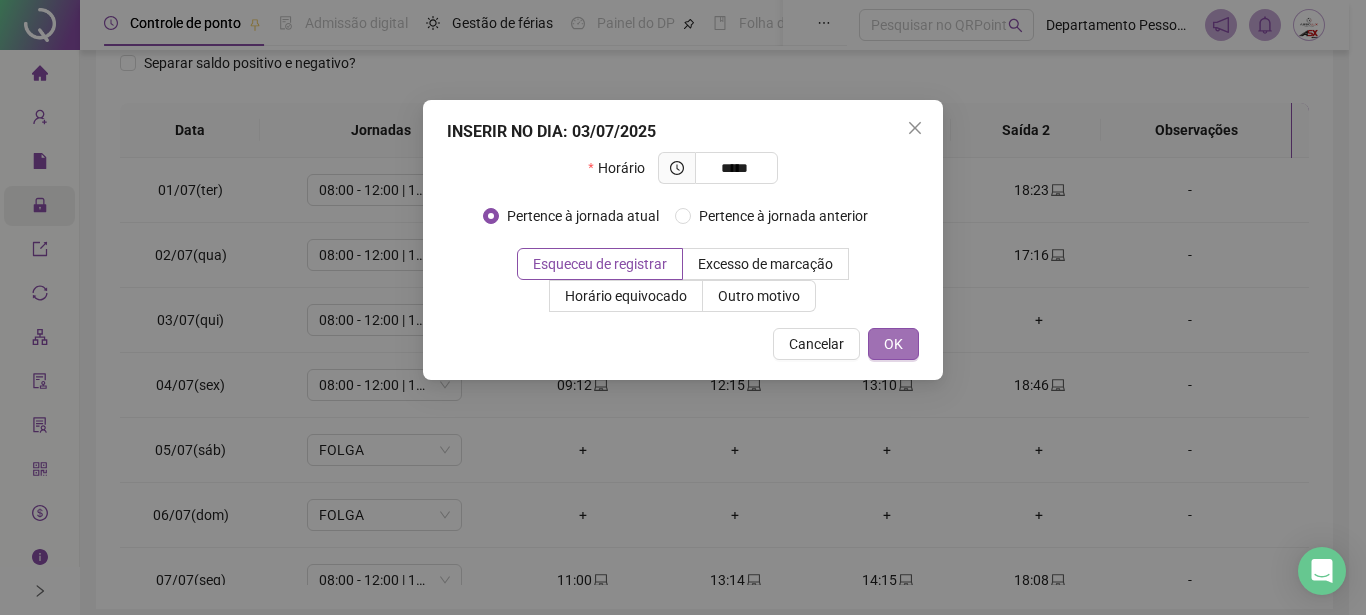 type on "*****" 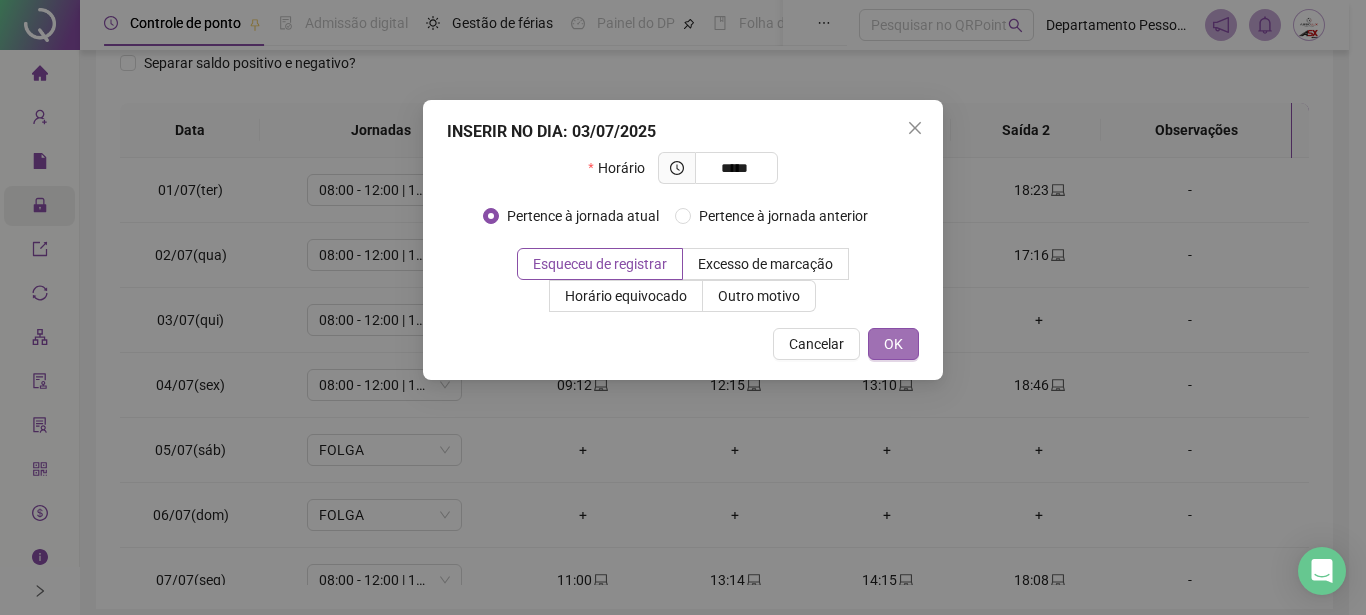 click on "OK" at bounding box center [893, 344] 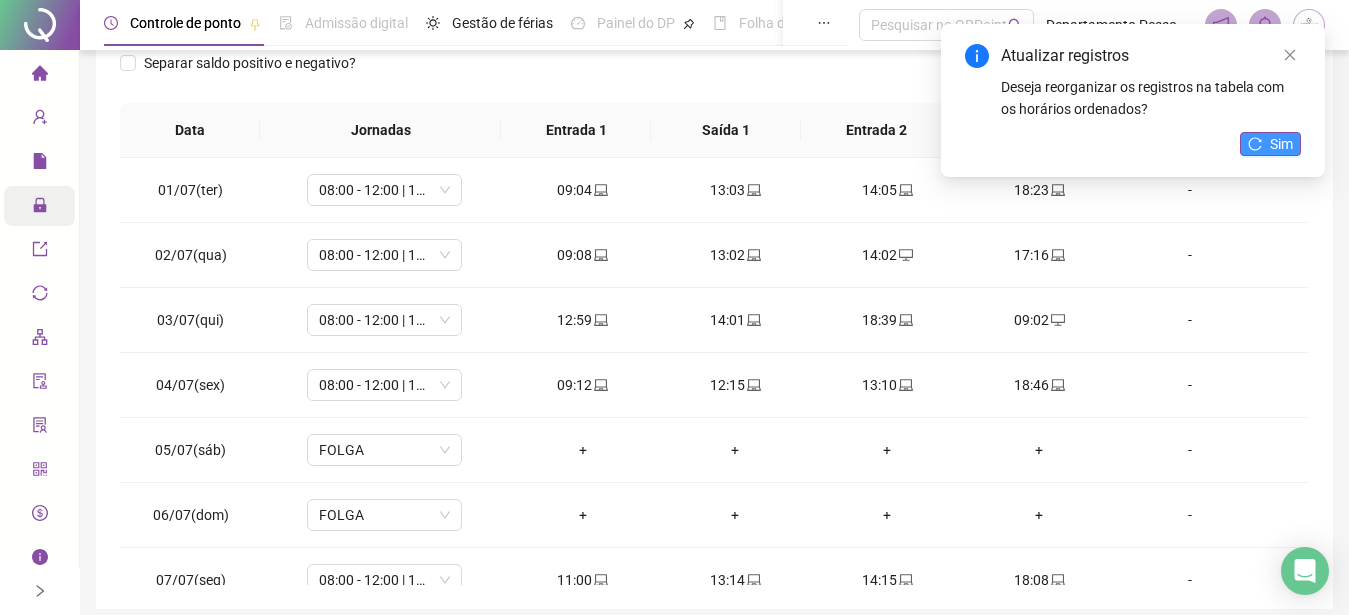 click 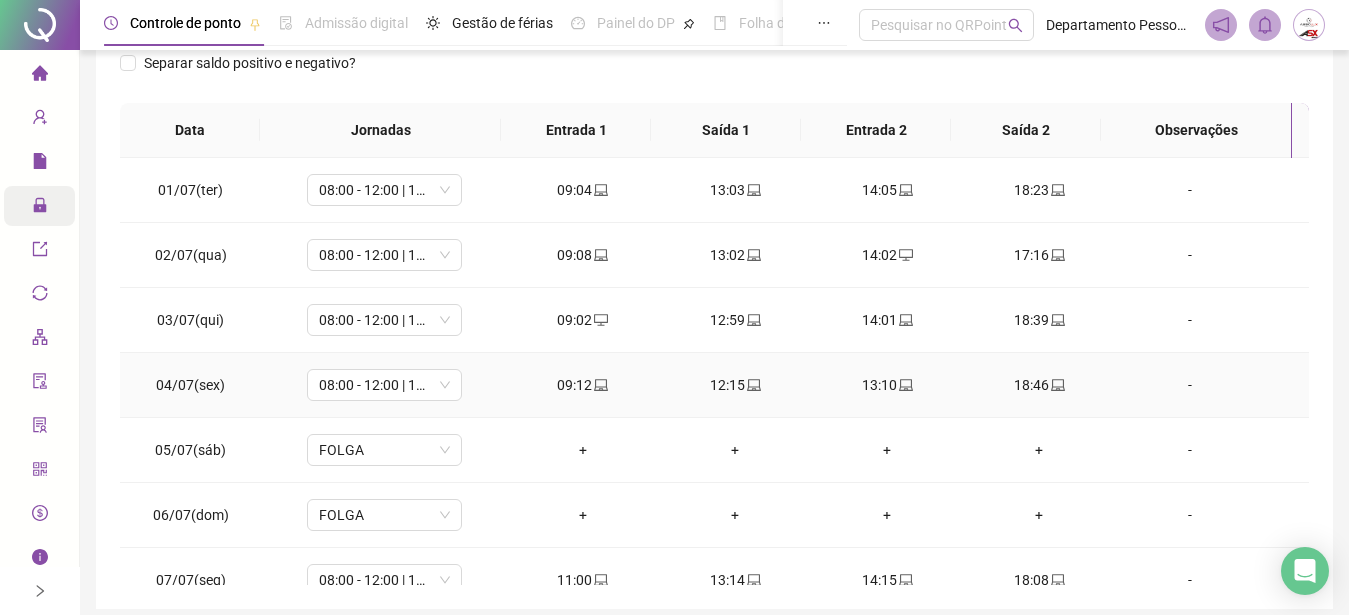 scroll, scrollTop: 223, scrollLeft: 0, axis: vertical 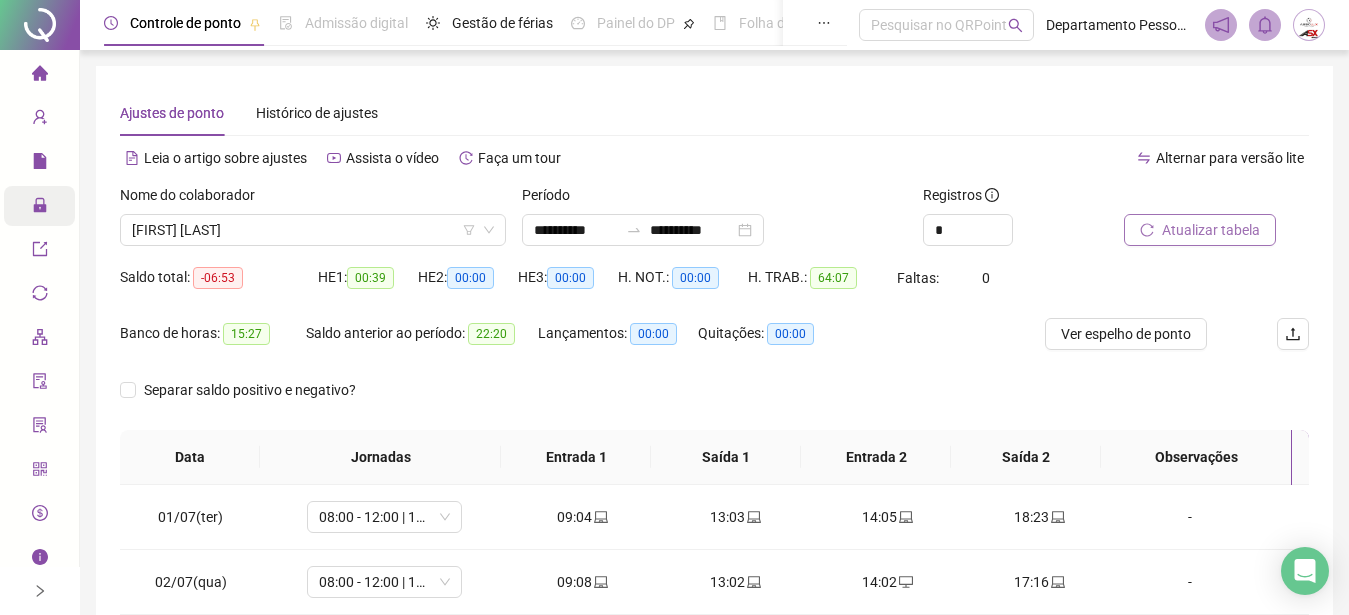 click on "Atualizar tabela" at bounding box center [1211, 230] 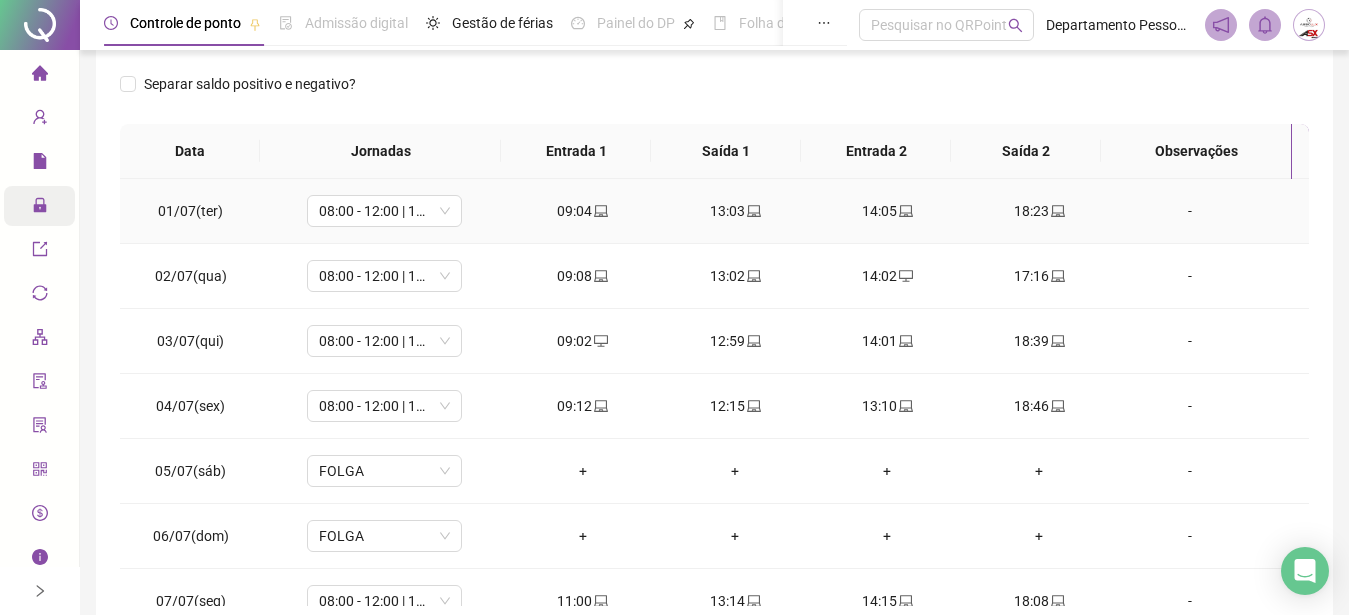 scroll, scrollTop: 407, scrollLeft: 0, axis: vertical 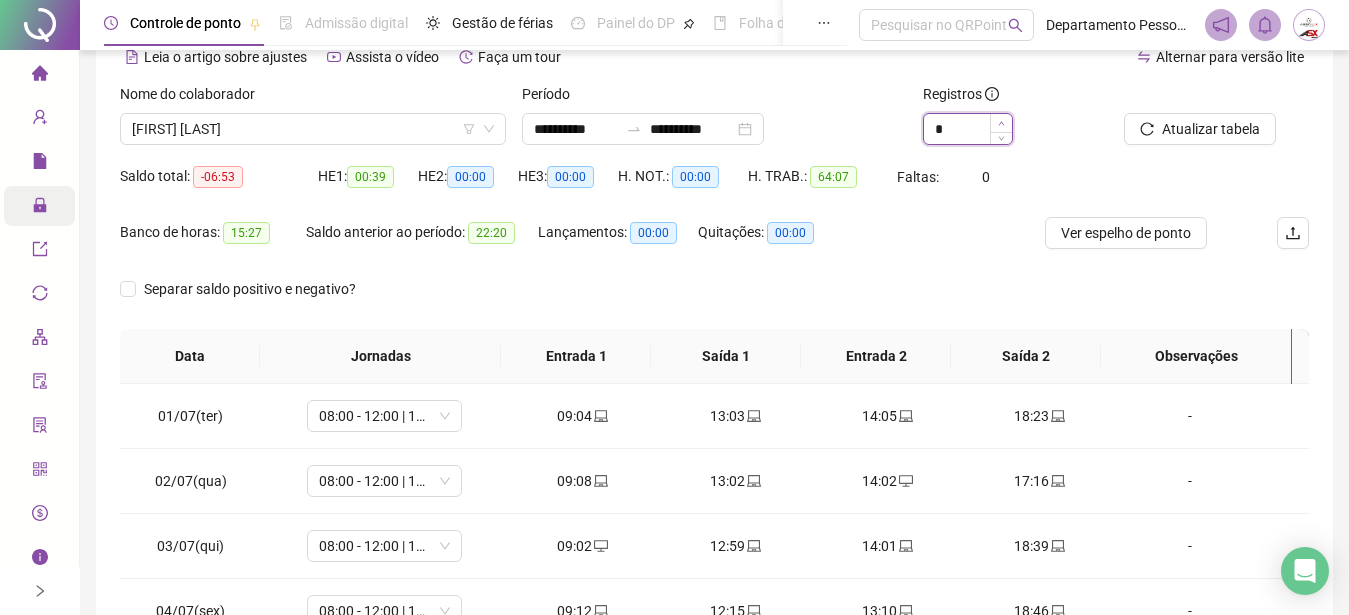 click 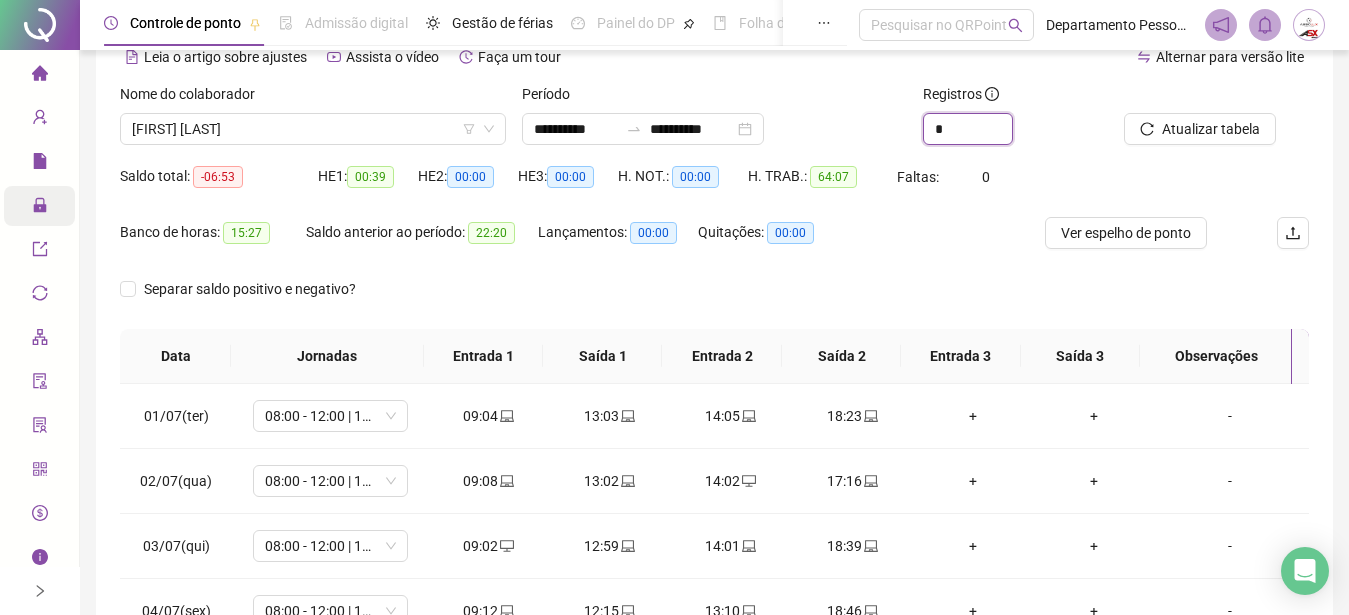 scroll, scrollTop: 407, scrollLeft: 0, axis: vertical 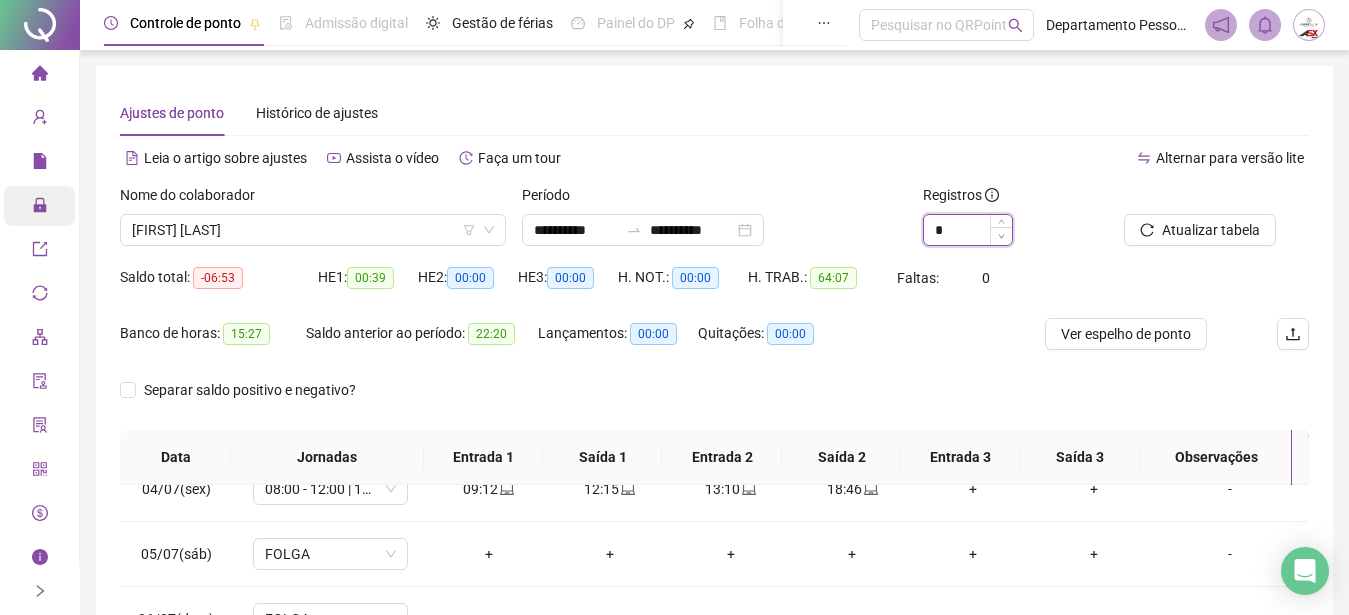 click 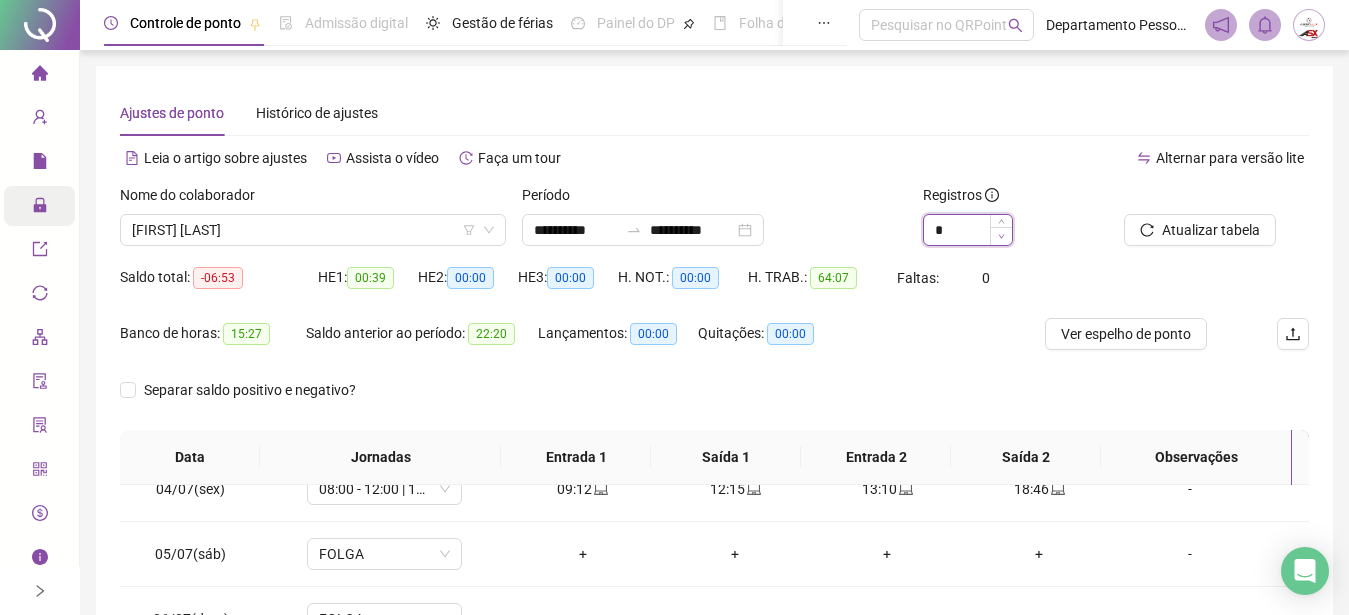 type on "*" 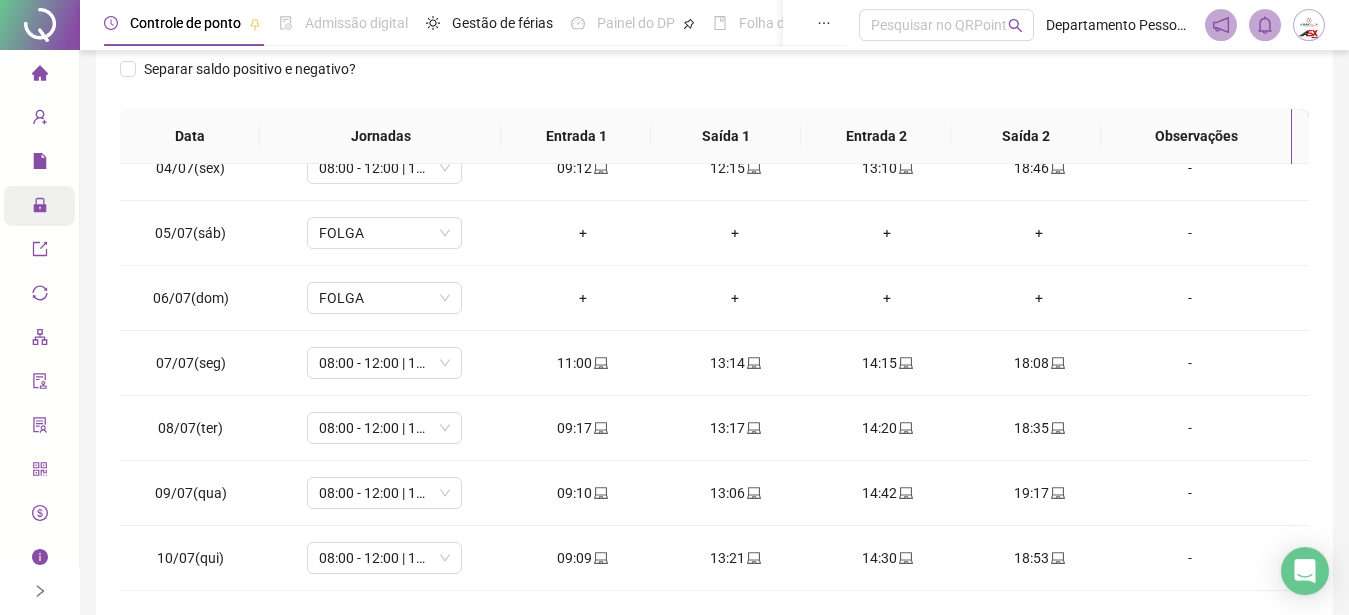 scroll, scrollTop: 203, scrollLeft: 0, axis: vertical 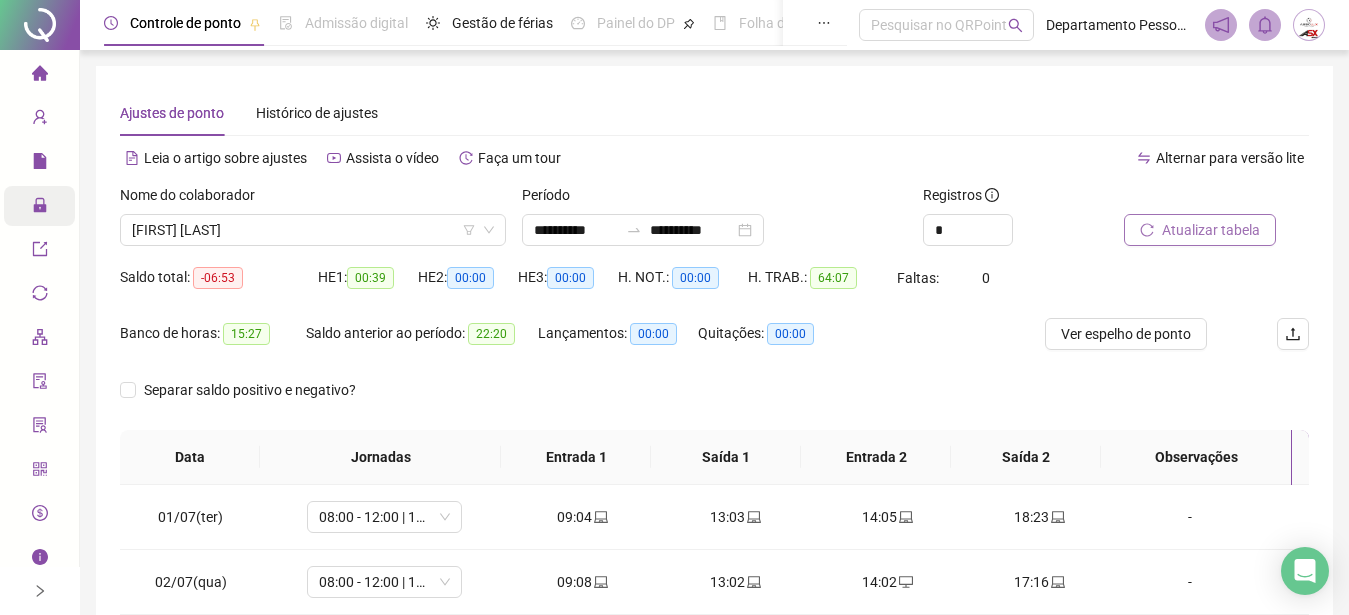 click on "Atualizar tabela" at bounding box center (1211, 230) 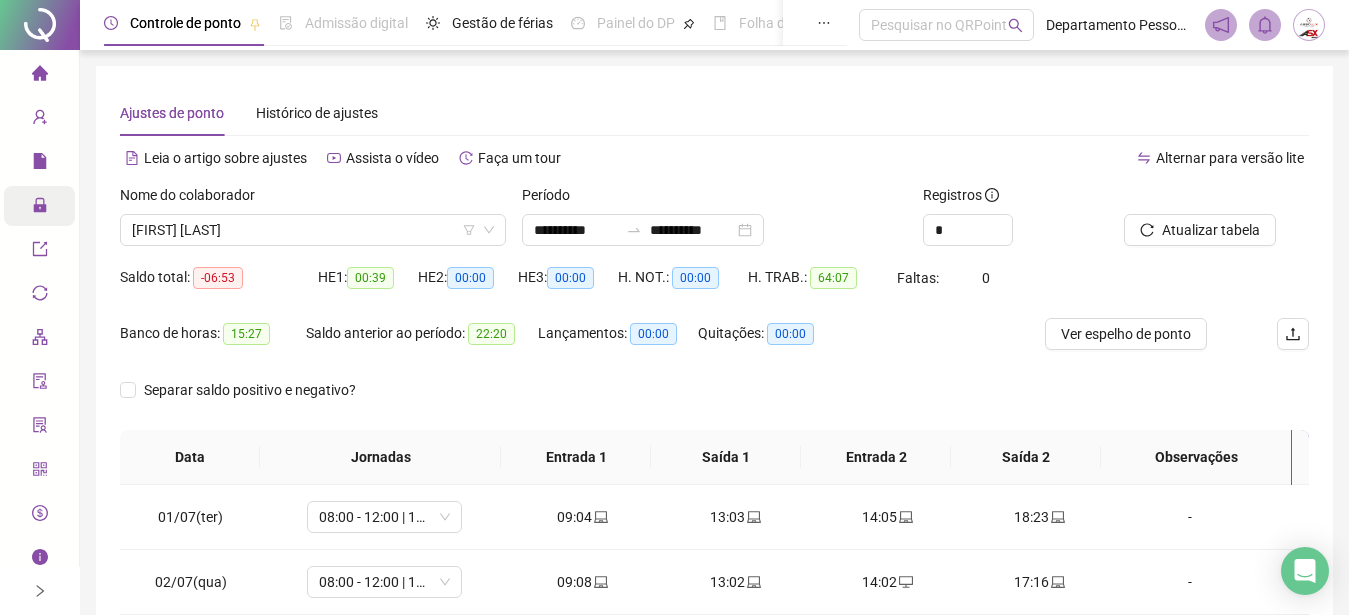 scroll, scrollTop: 306, scrollLeft: 0, axis: vertical 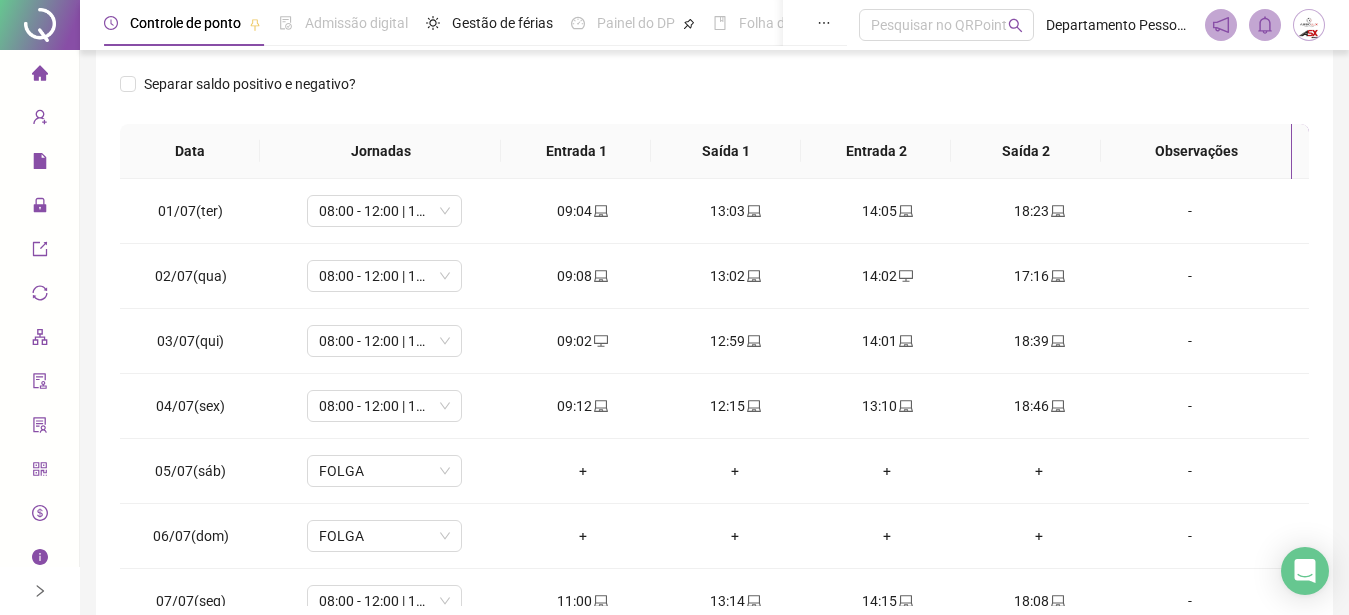 click on "Página inicial Cadastros Relatórios Administração Exportações Integrações Gestão de holerites Aceite de uso Atestado técnico Gerar QRCode Financeiro Central de ajuda Clube QR - Beneficios" at bounding box center [40, 338] 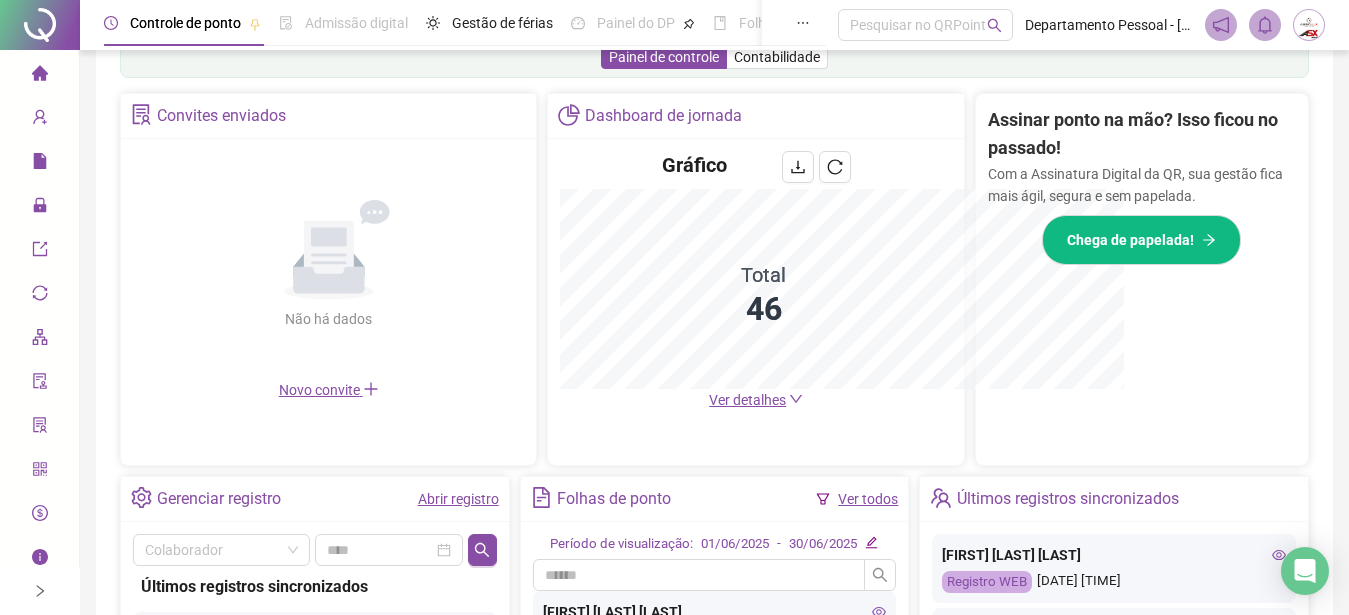 scroll, scrollTop: 644, scrollLeft: 0, axis: vertical 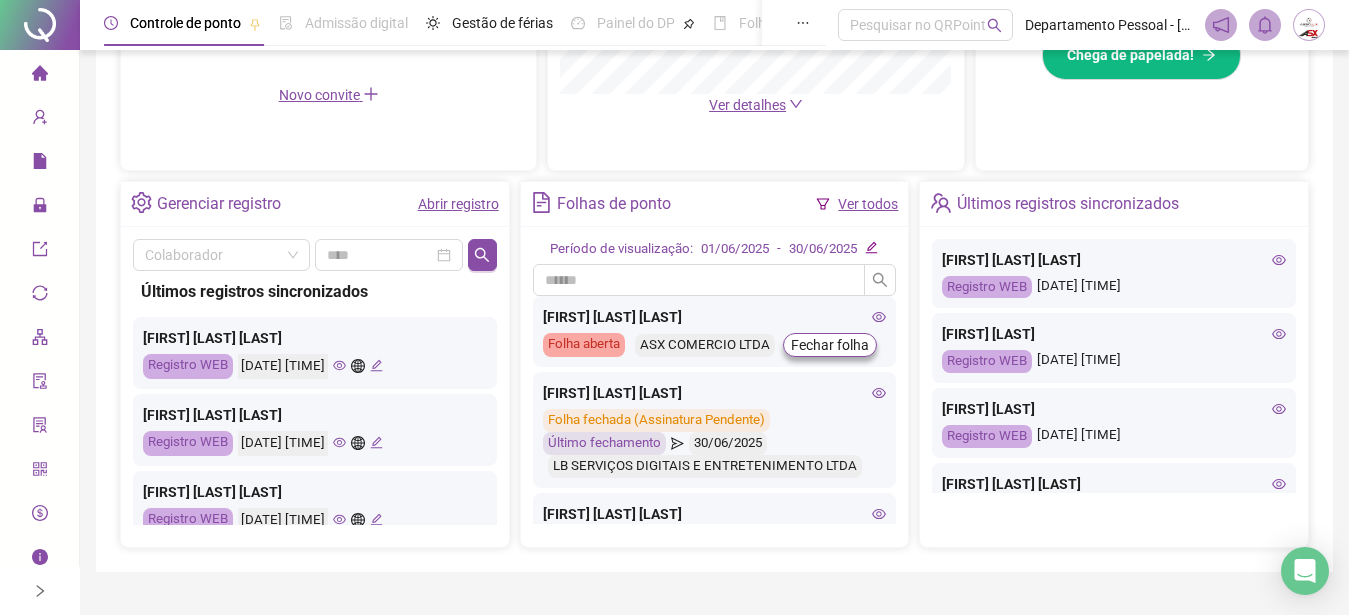 drag, startPoint x: 1154, startPoint y: 269, endPoint x: 946, endPoint y: 266, distance: 208.02164 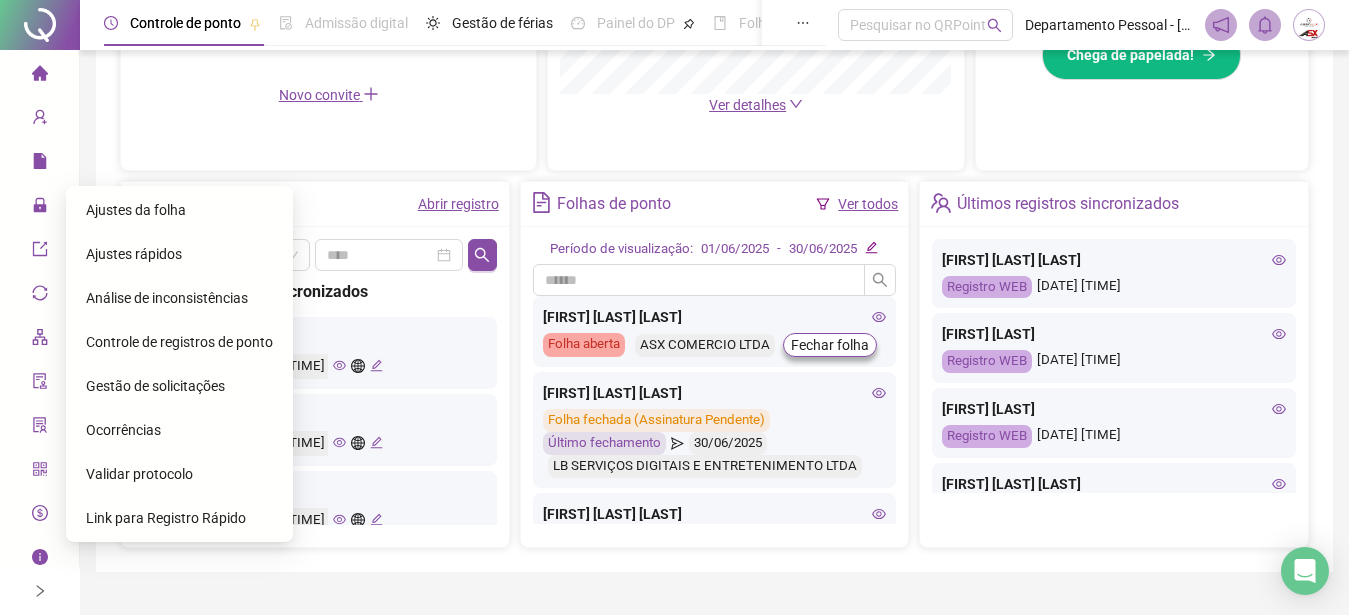 click on "Ajustes da folha" at bounding box center [136, 210] 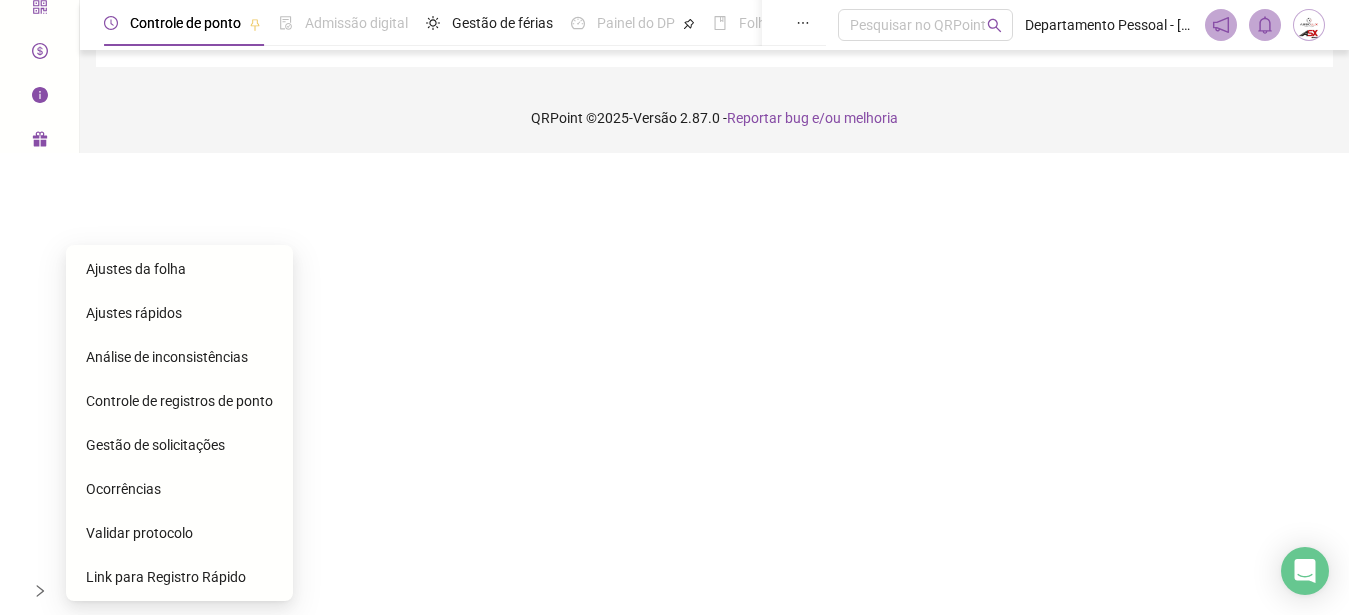 scroll, scrollTop: 123, scrollLeft: 0, axis: vertical 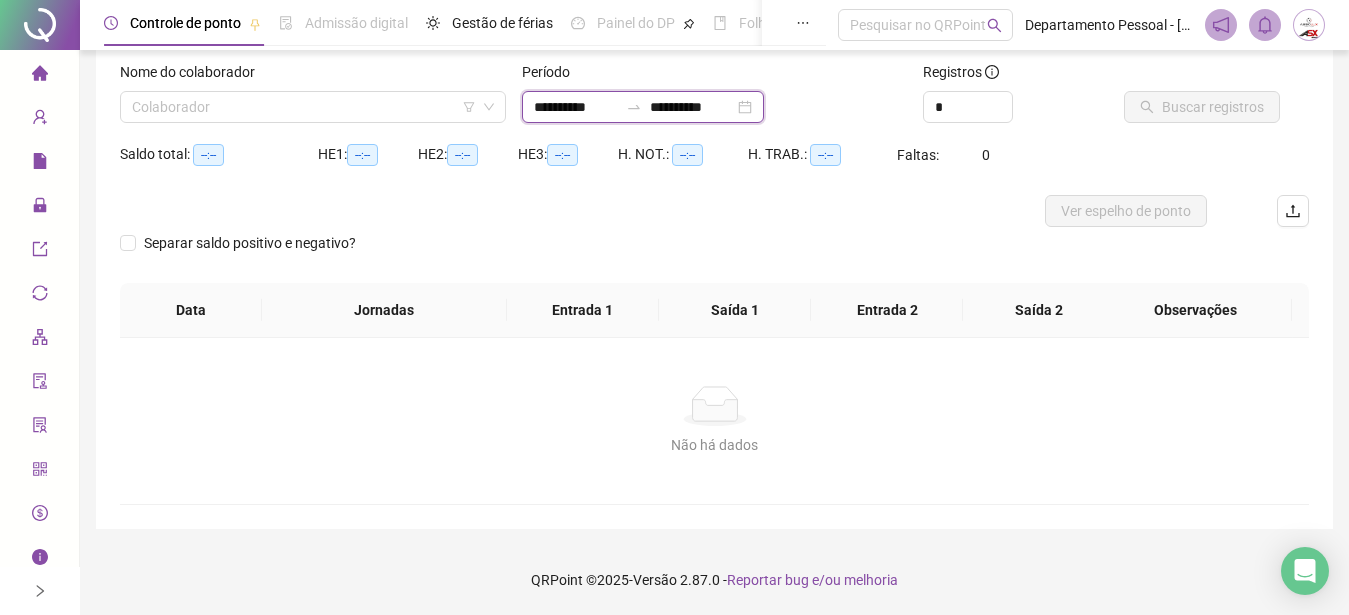 click on "**********" at bounding box center [576, 107] 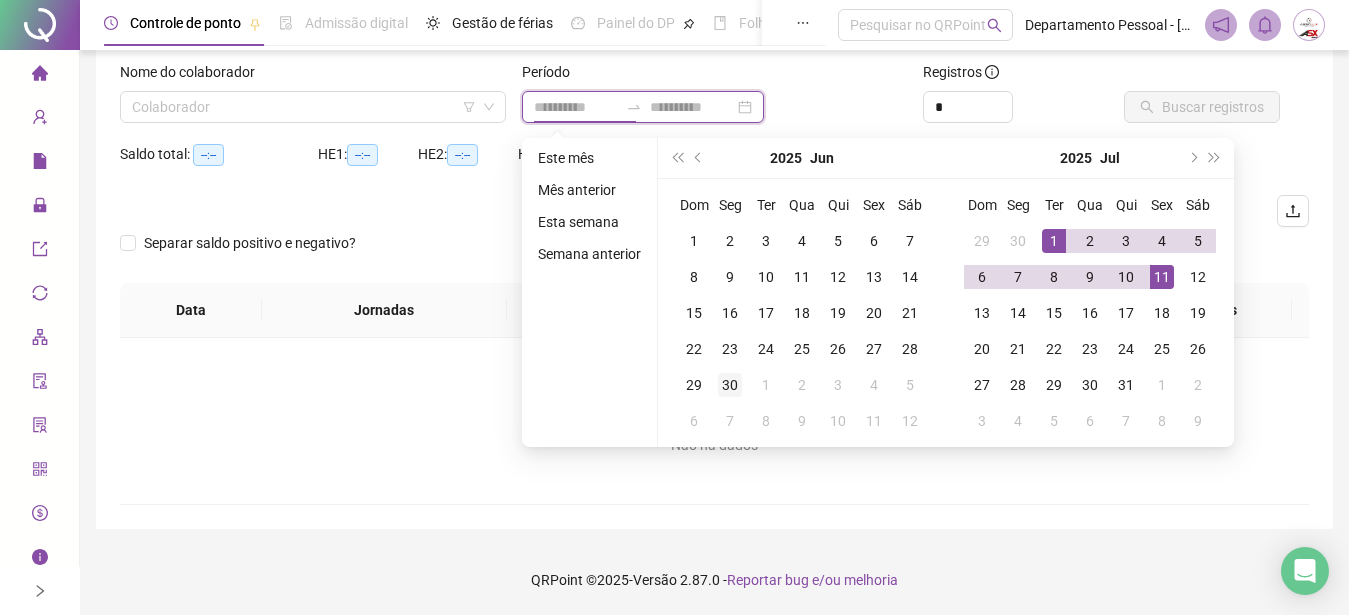 type on "**********" 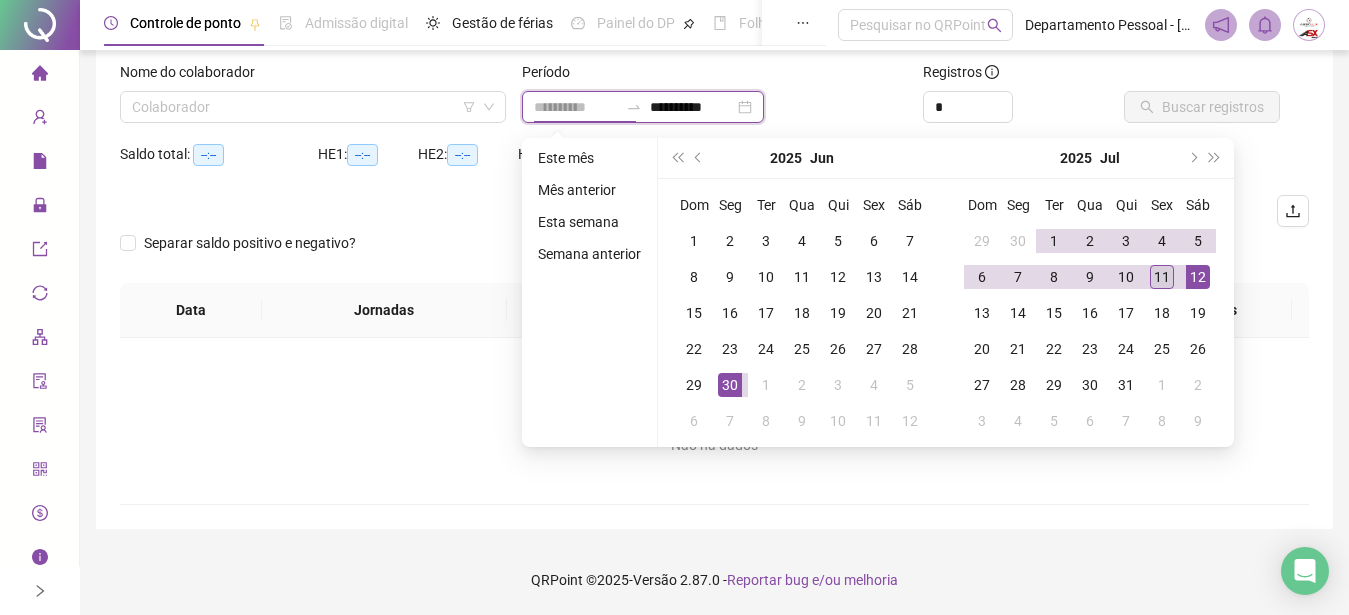 type on "**********" 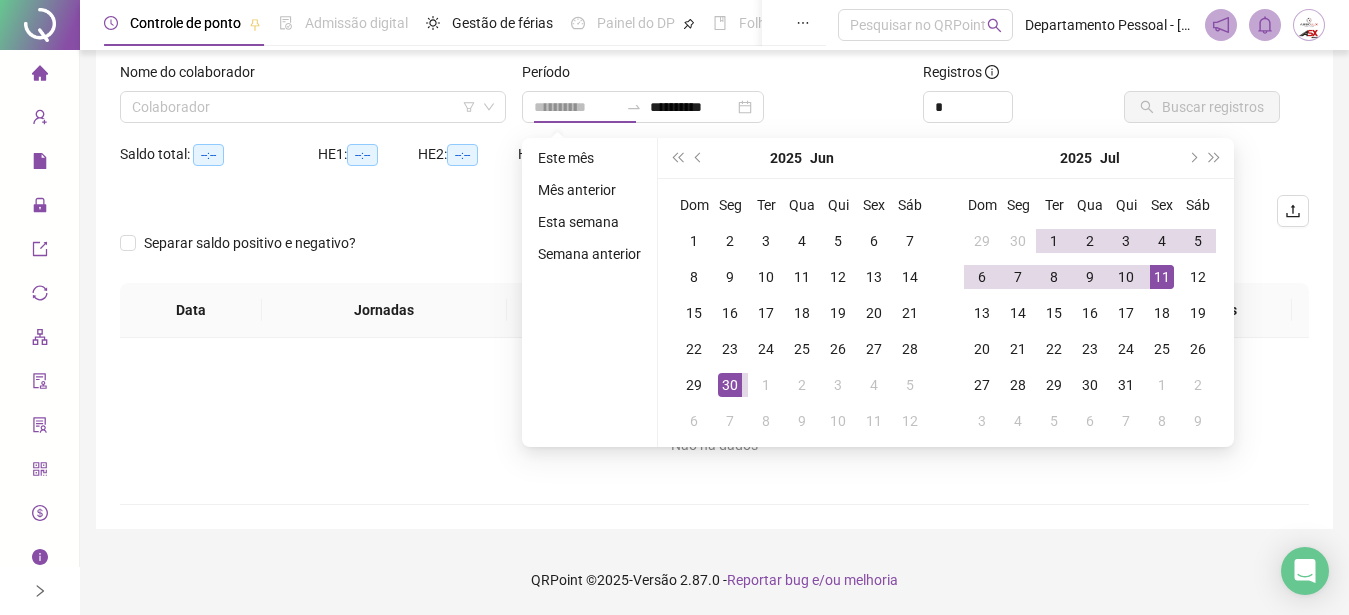 click on "11" at bounding box center (1162, 277) 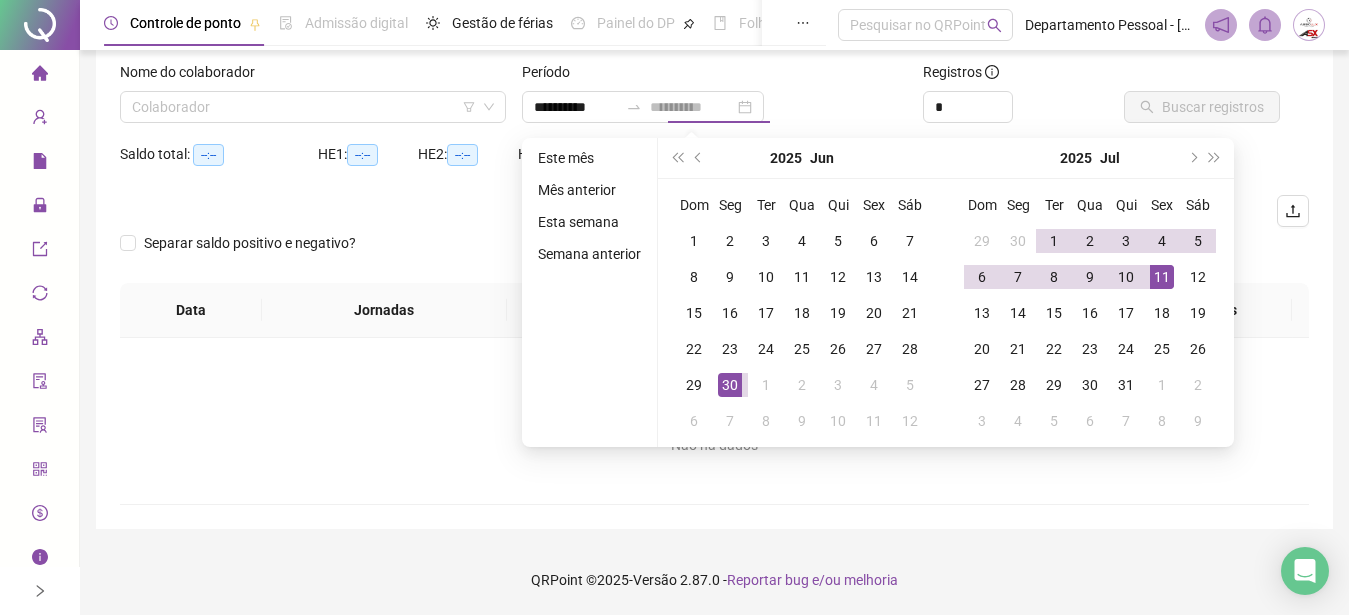 click on "11" at bounding box center (1162, 277) 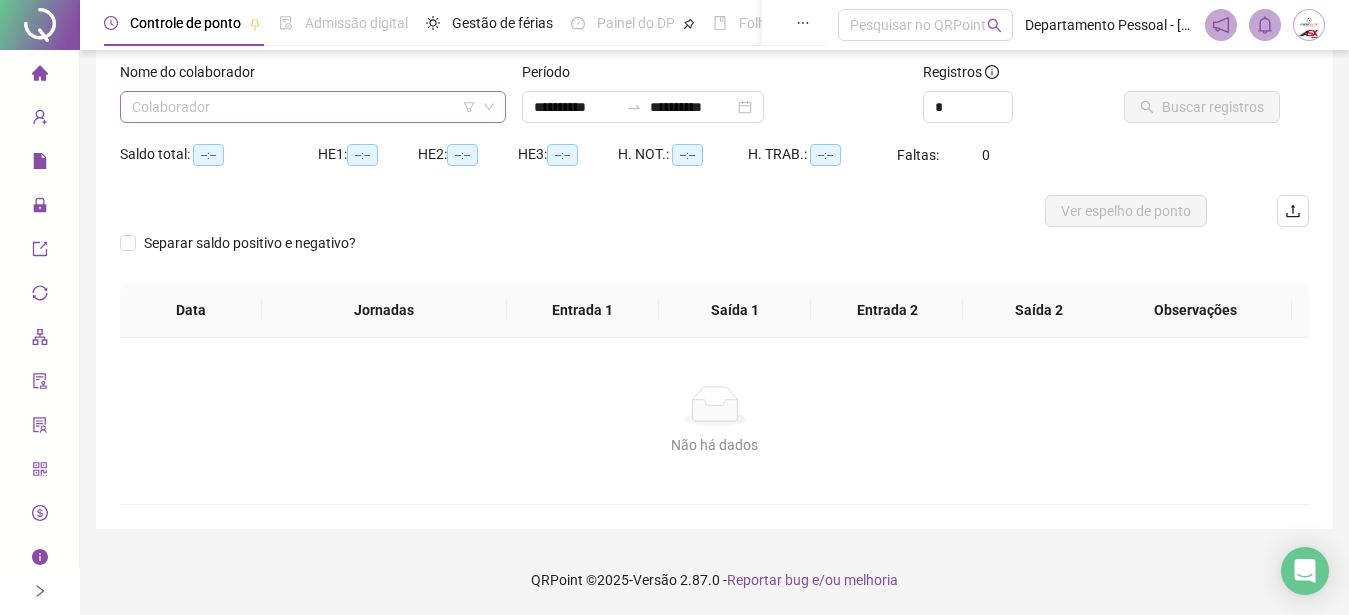 click at bounding box center [307, 107] 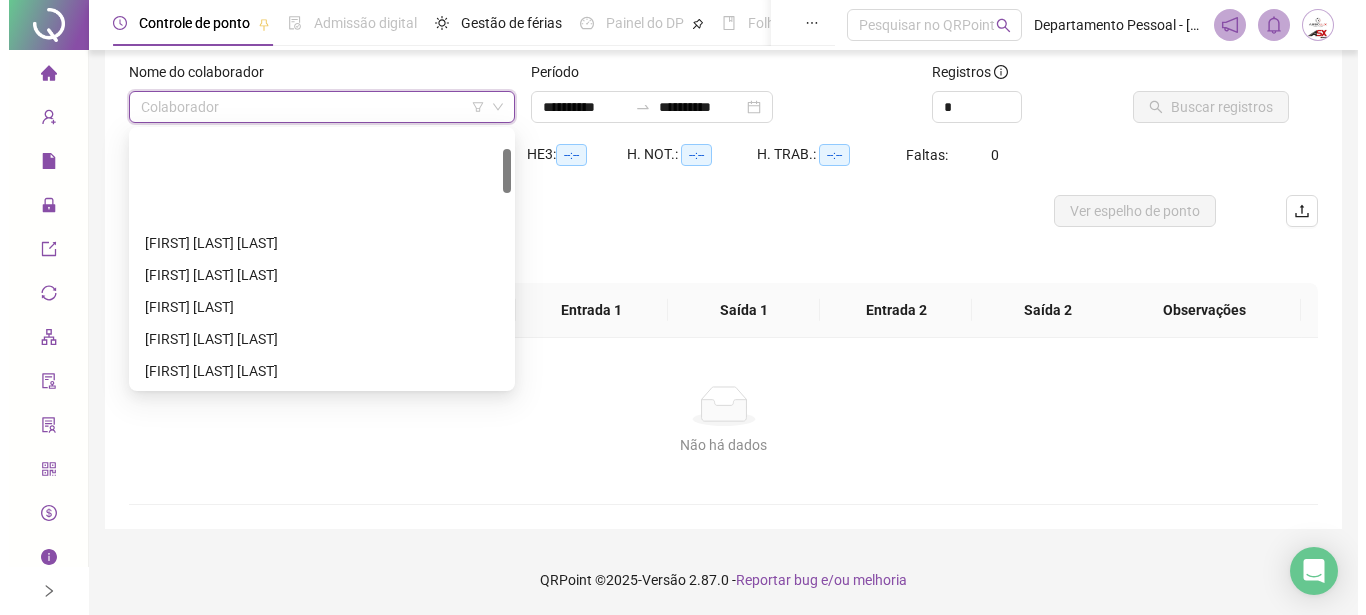 scroll, scrollTop: 204, scrollLeft: 0, axis: vertical 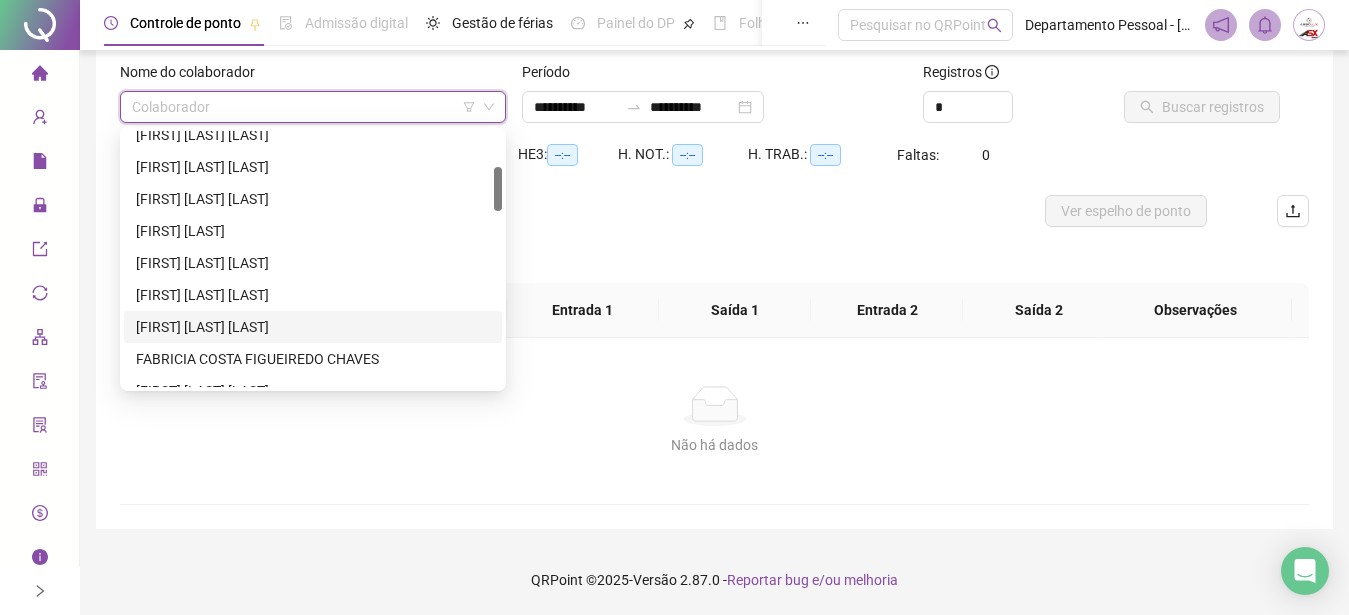 click on "[FIRST] [LAST] [LAST]" at bounding box center [313, 327] 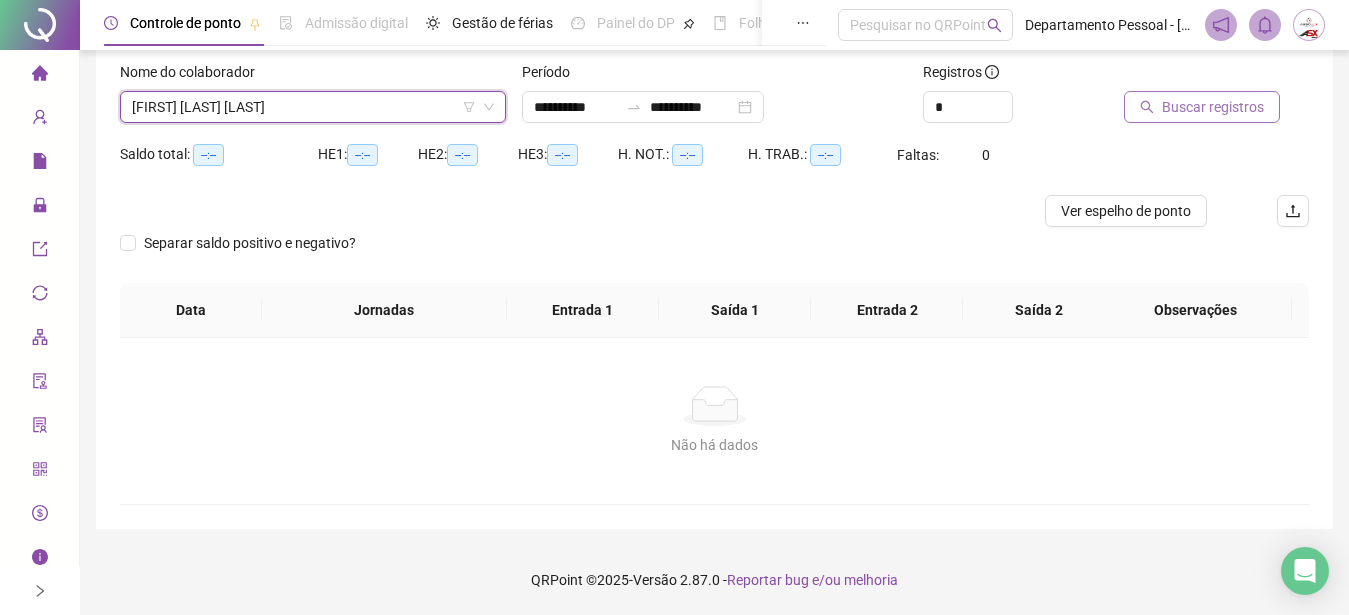 click at bounding box center [1191, 76] 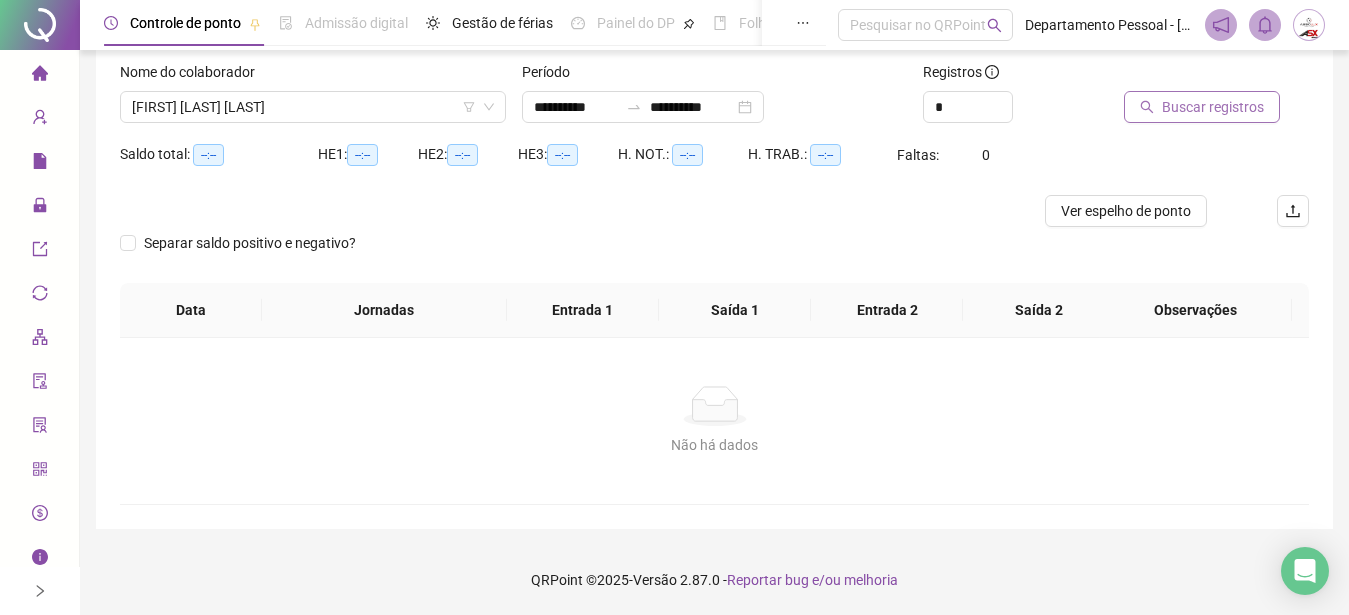 click on "Buscar registros" at bounding box center [1202, 107] 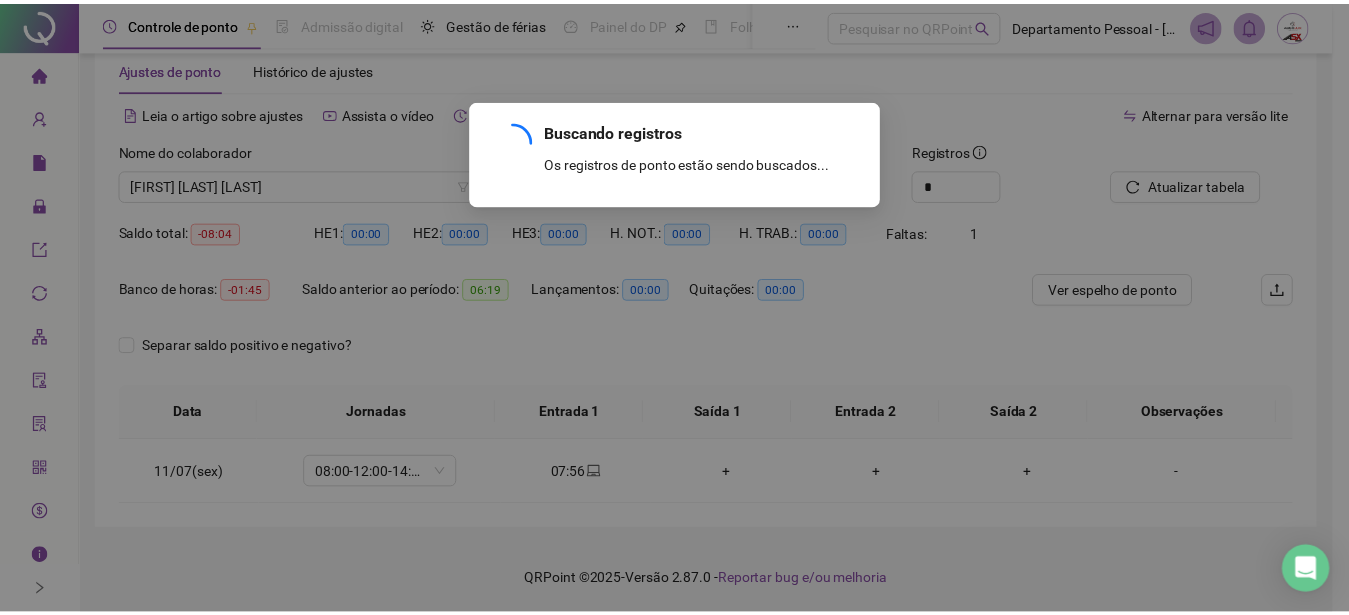 scroll, scrollTop: 45, scrollLeft: 0, axis: vertical 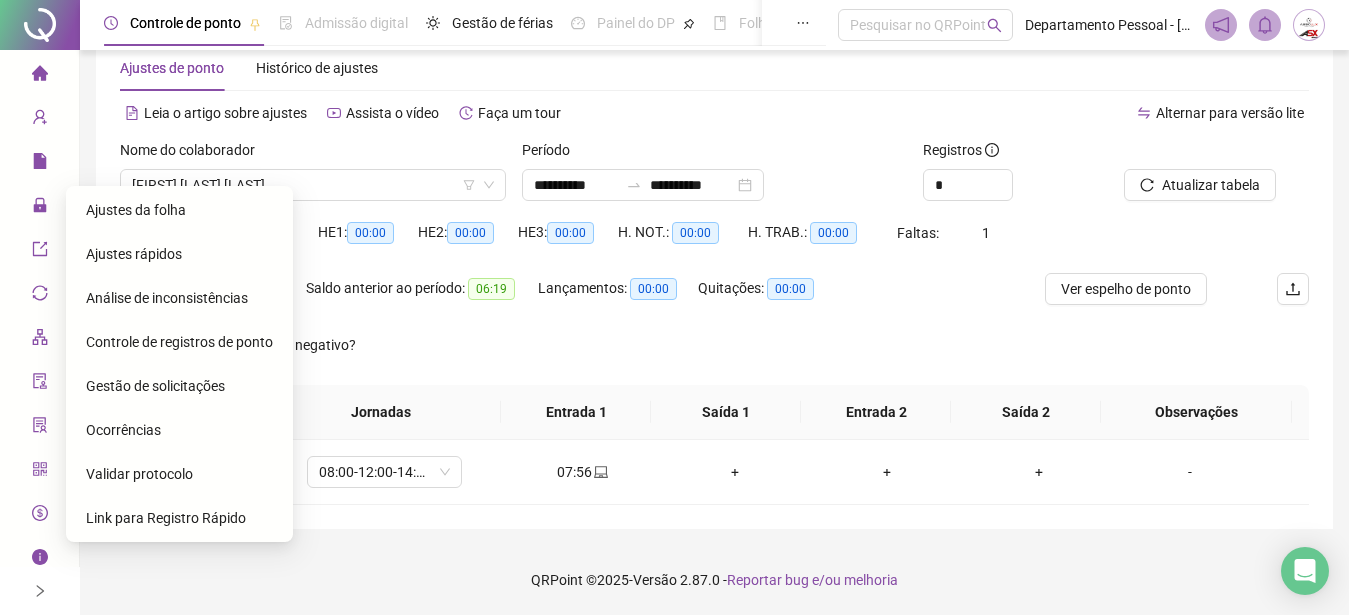 click on "Ajustes rápidos" at bounding box center (134, 254) 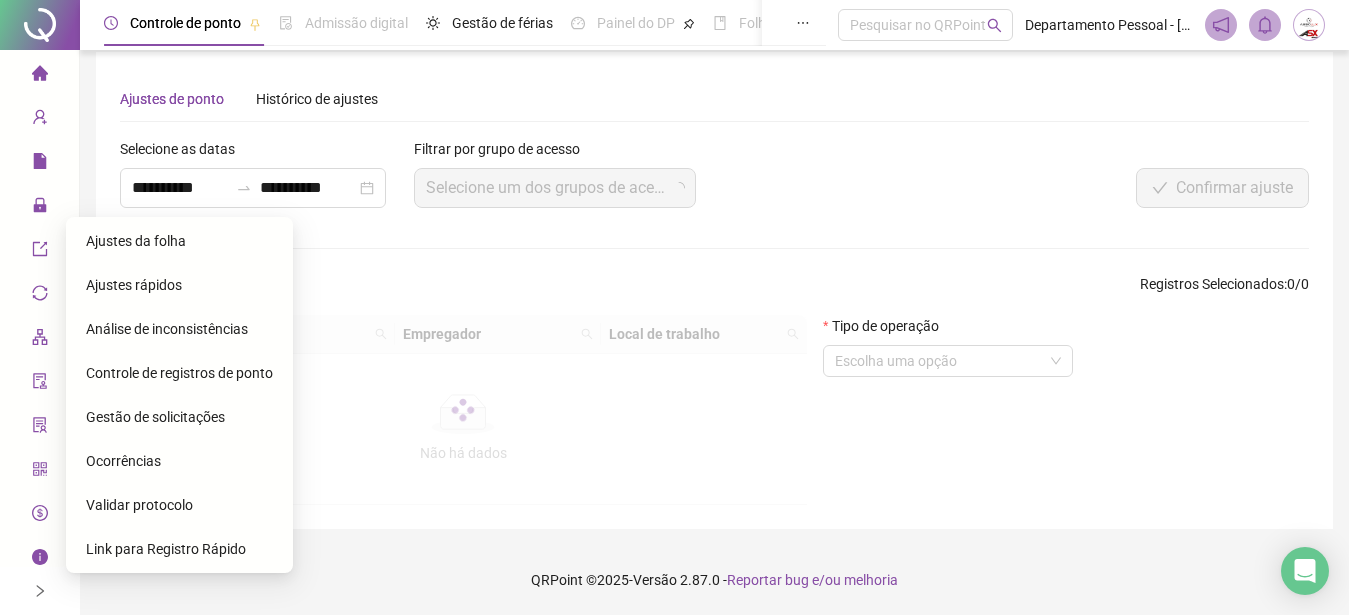 scroll, scrollTop: 14, scrollLeft: 0, axis: vertical 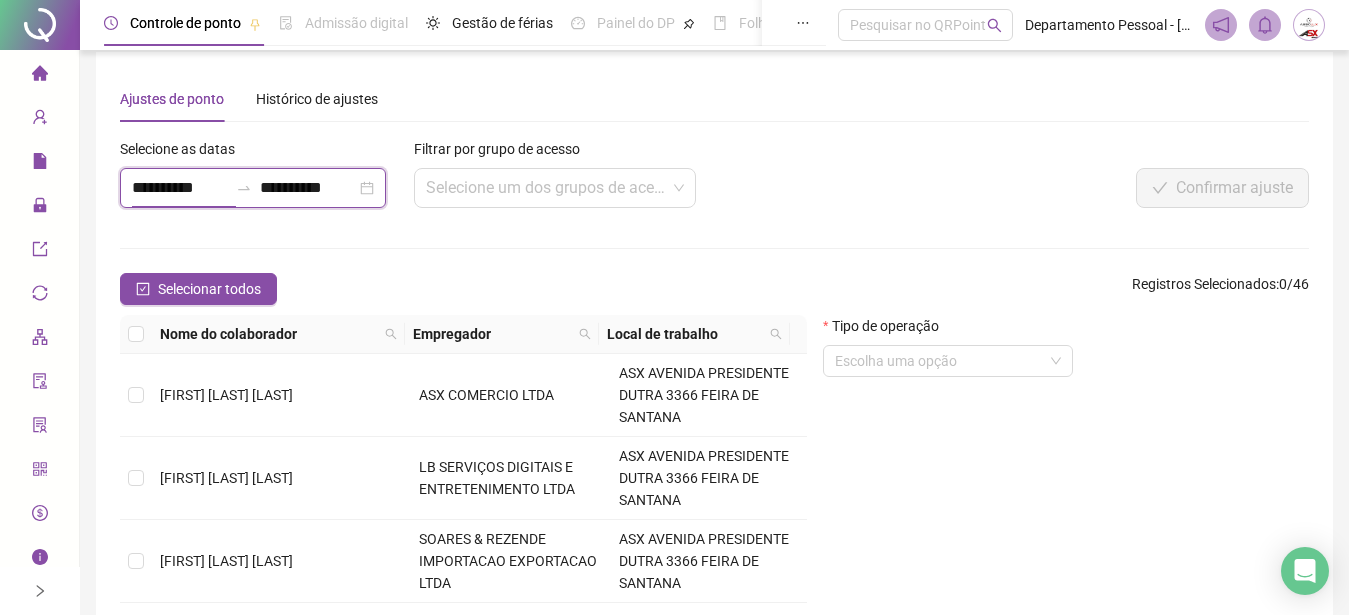 click on "**********" at bounding box center [180, 188] 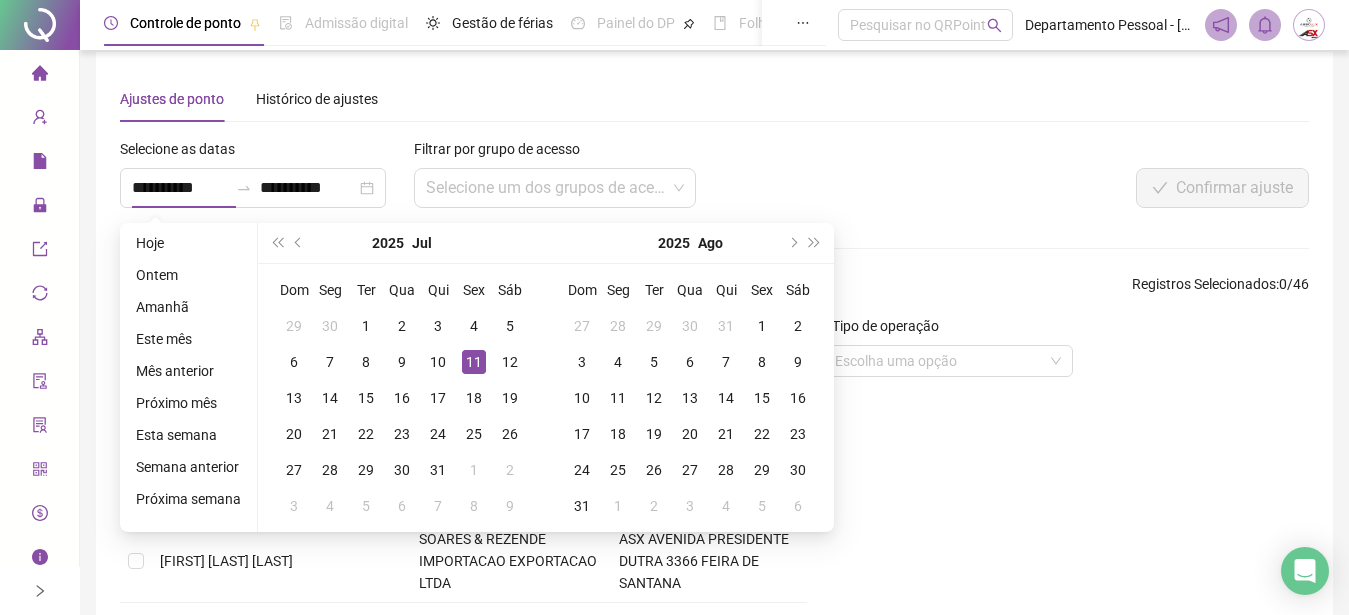 click on "Ajustes de ponto Histórico de ajustes" at bounding box center [714, 99] 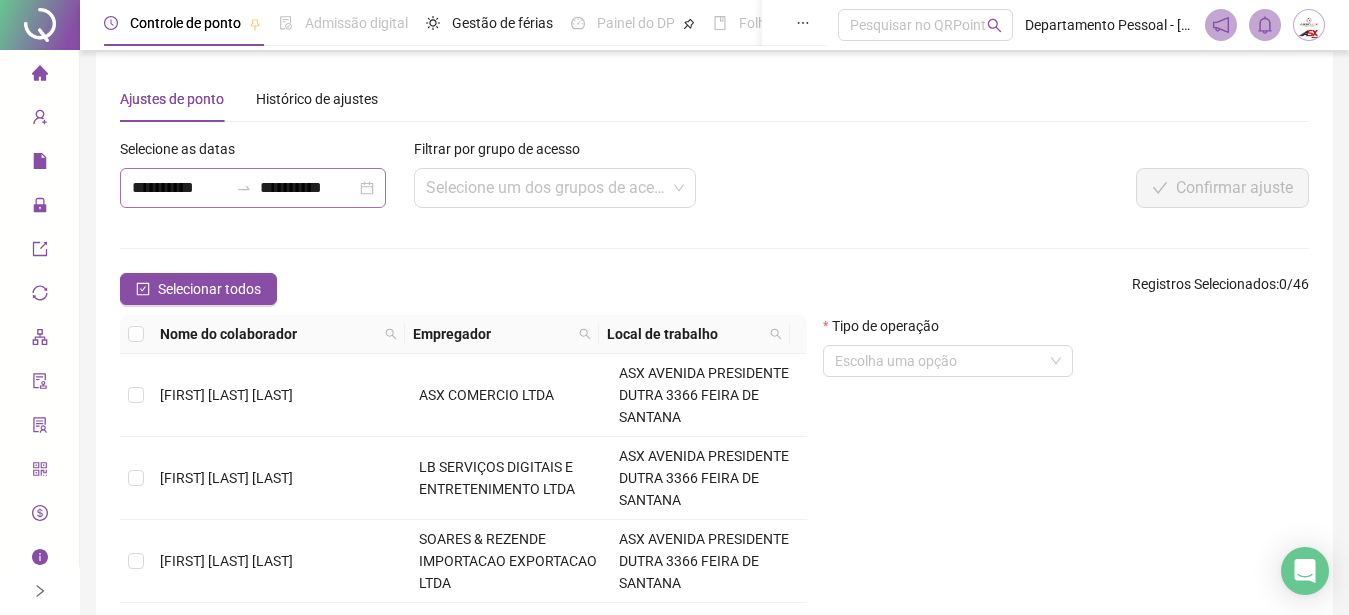 click on "**********" at bounding box center (253, 188) 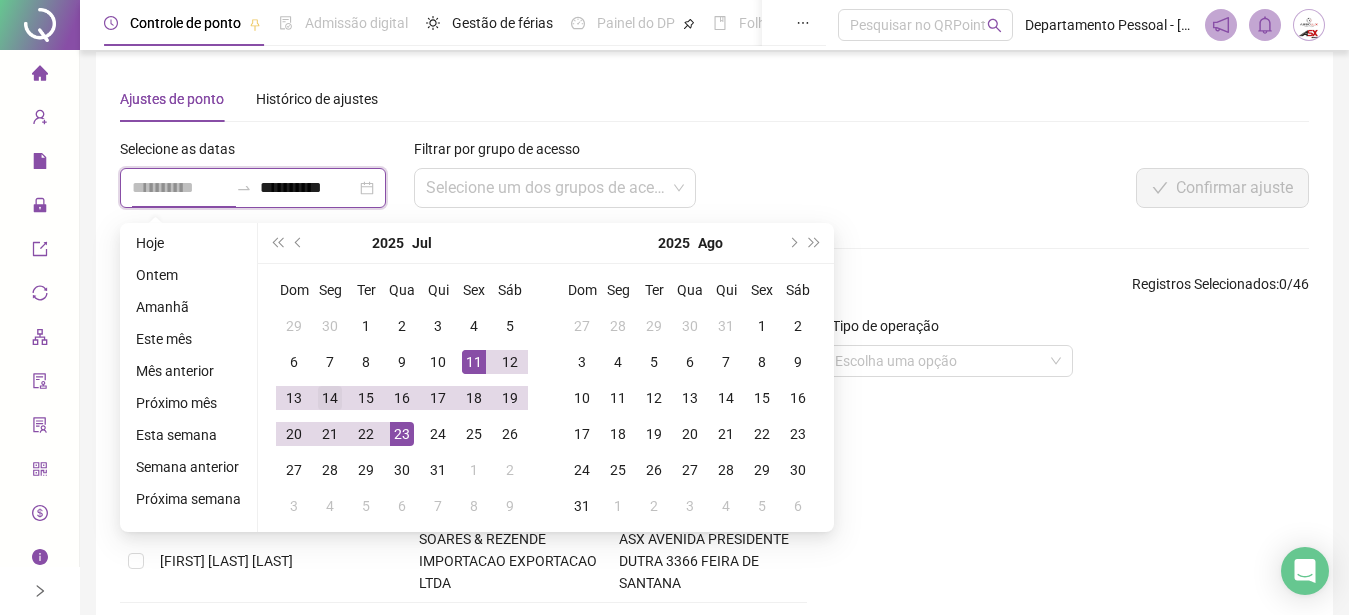 type on "**********" 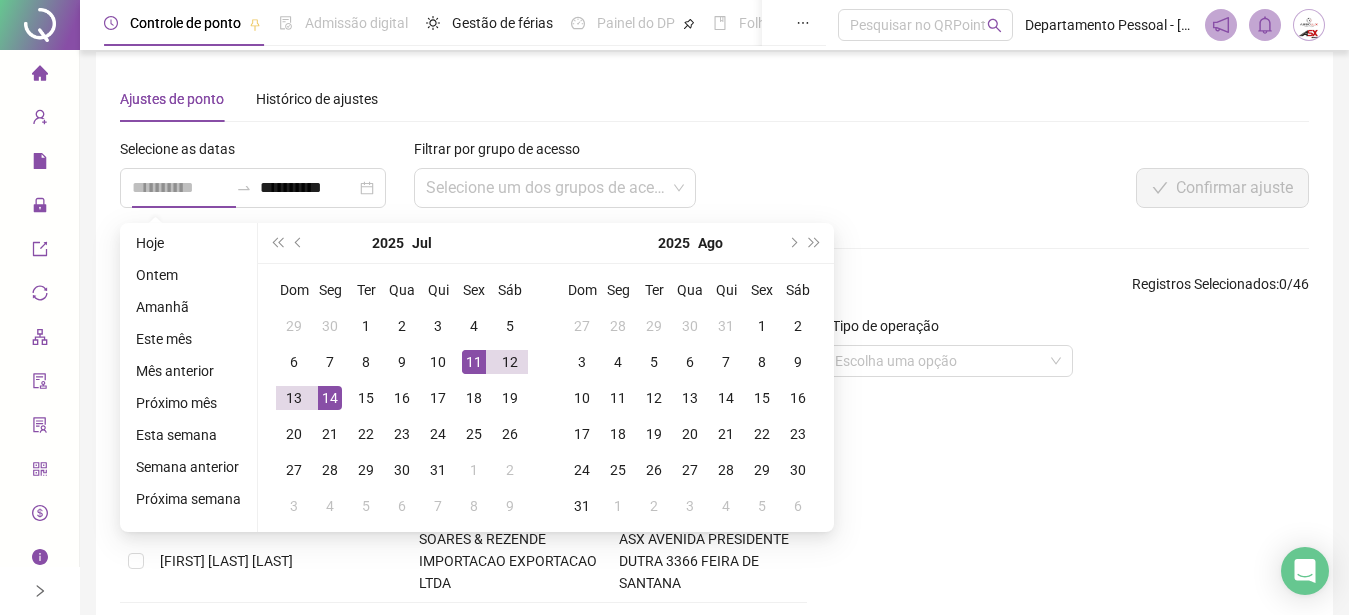 click on "14" at bounding box center (330, 398) 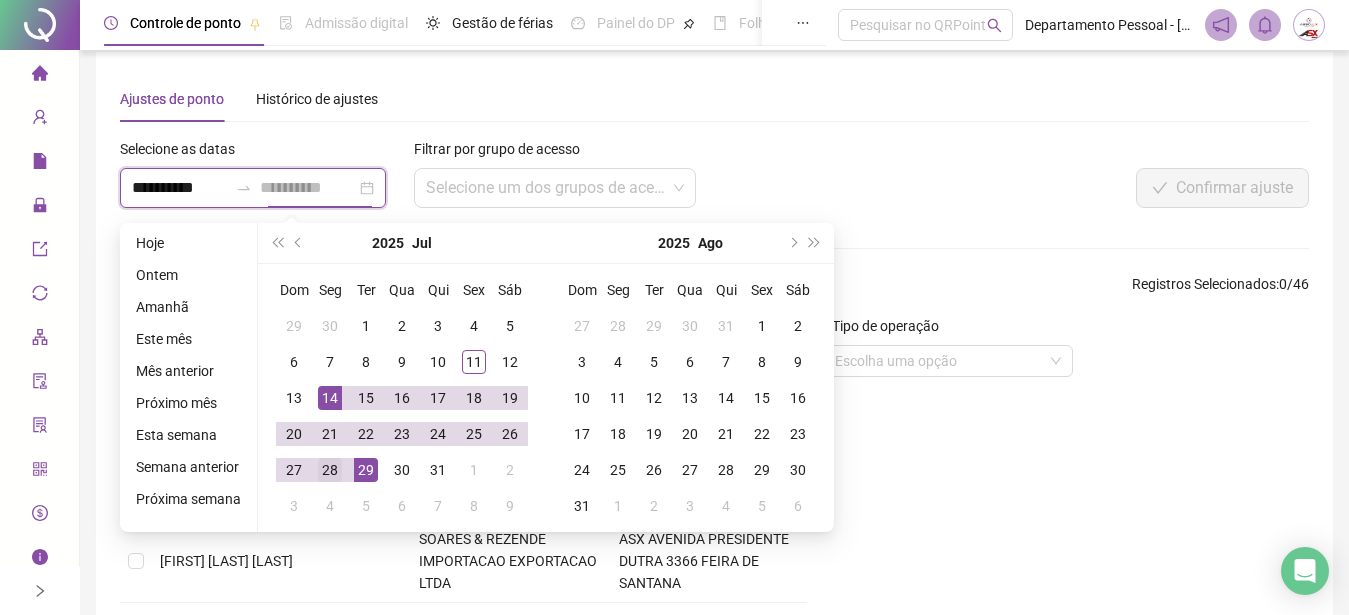 type on "**********" 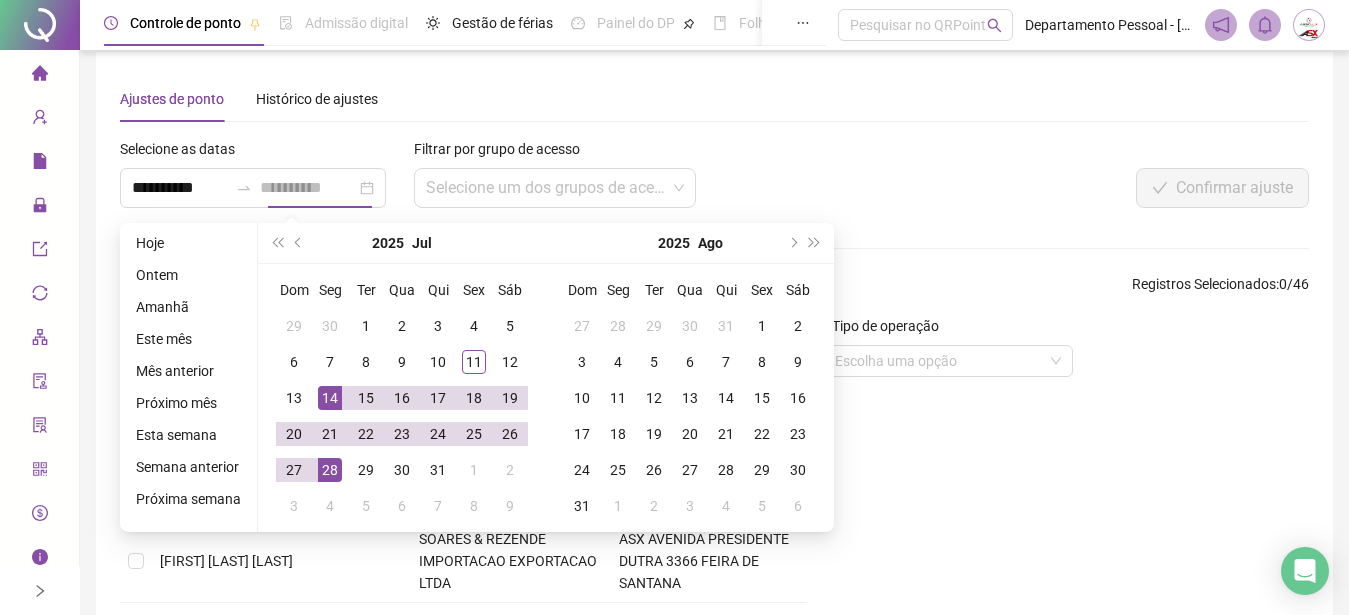 click on "28" at bounding box center [330, 470] 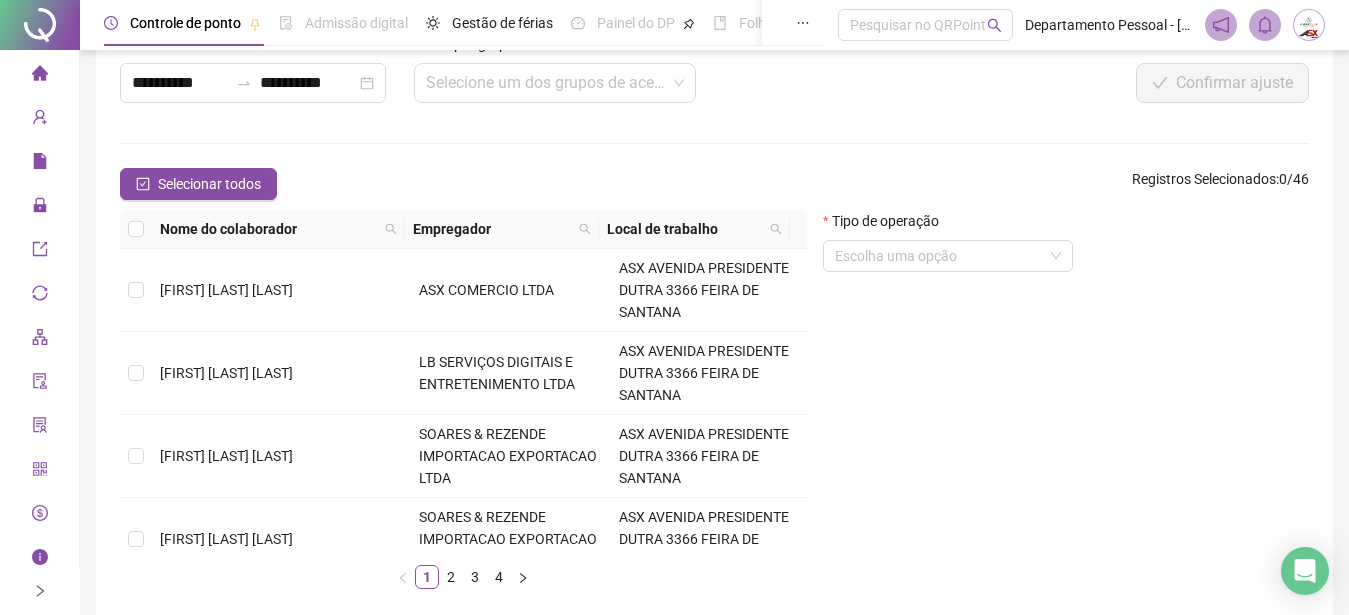scroll, scrollTop: 218, scrollLeft: 0, axis: vertical 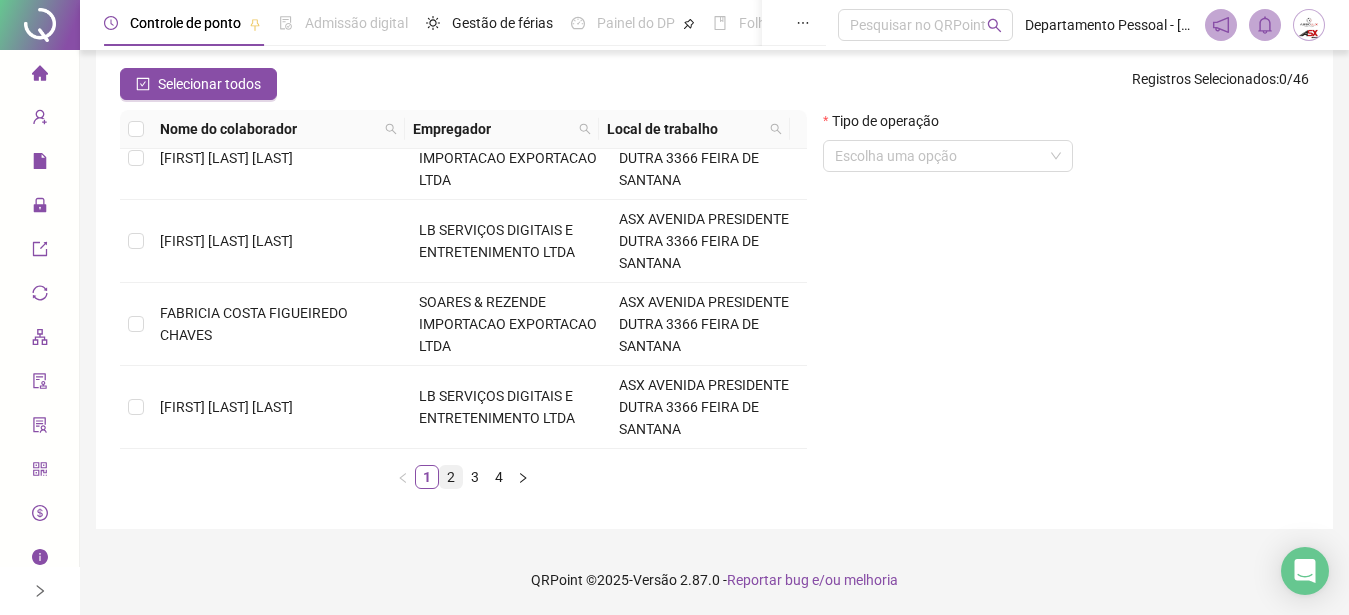 click on "2" at bounding box center (451, 477) 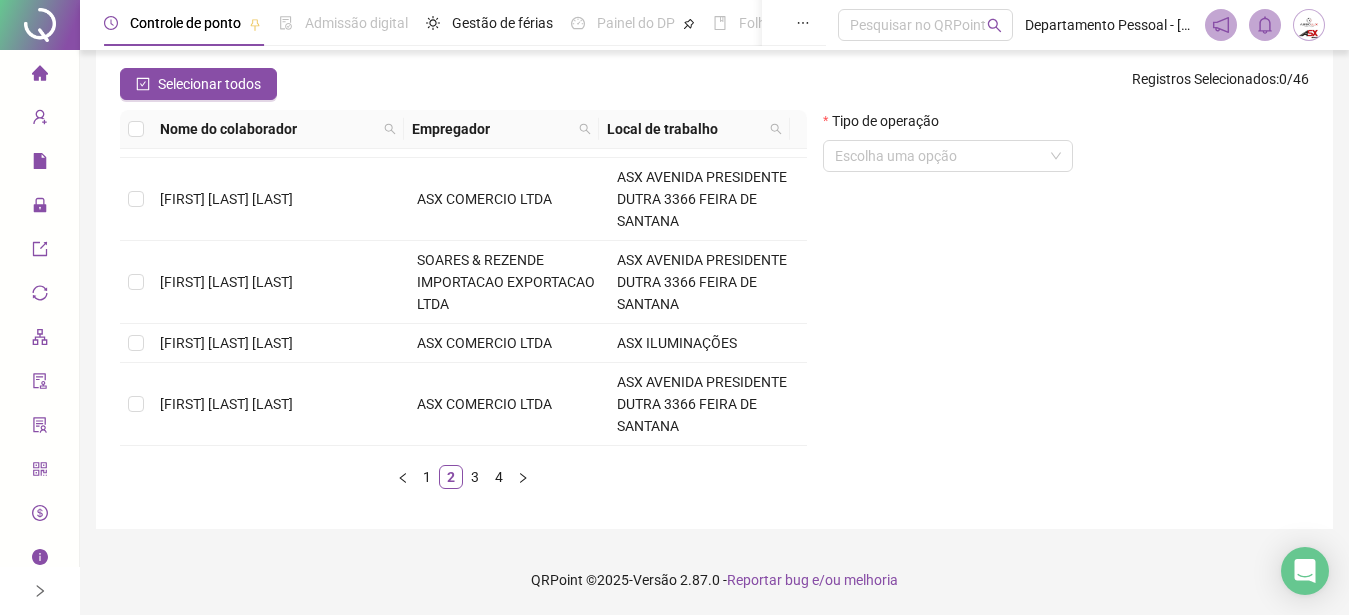 scroll, scrollTop: 0, scrollLeft: 0, axis: both 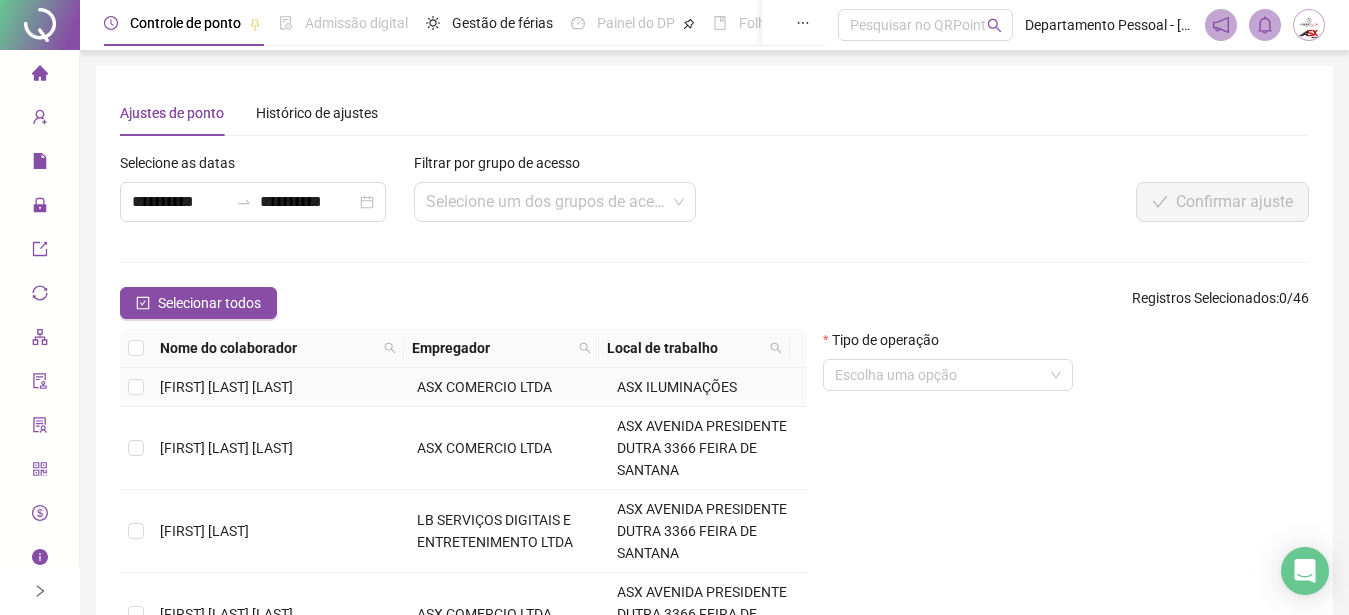 click on "[FIRST] [LAST] [LAST]" at bounding box center [226, 387] 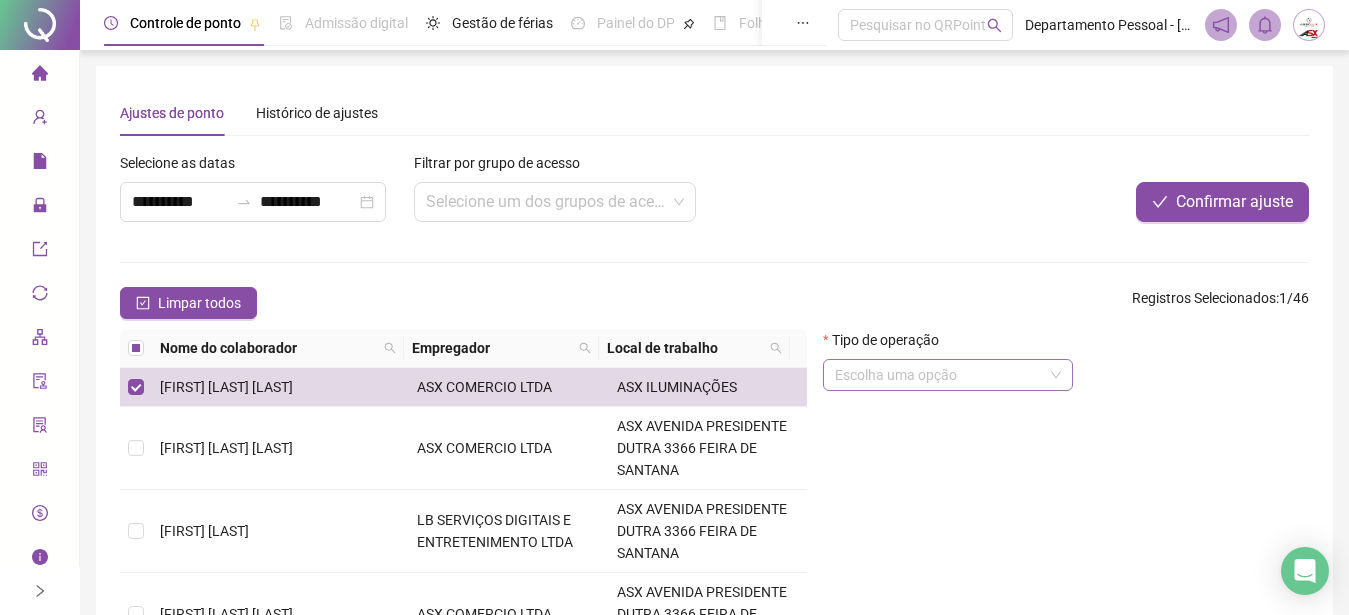 click at bounding box center [942, 375] 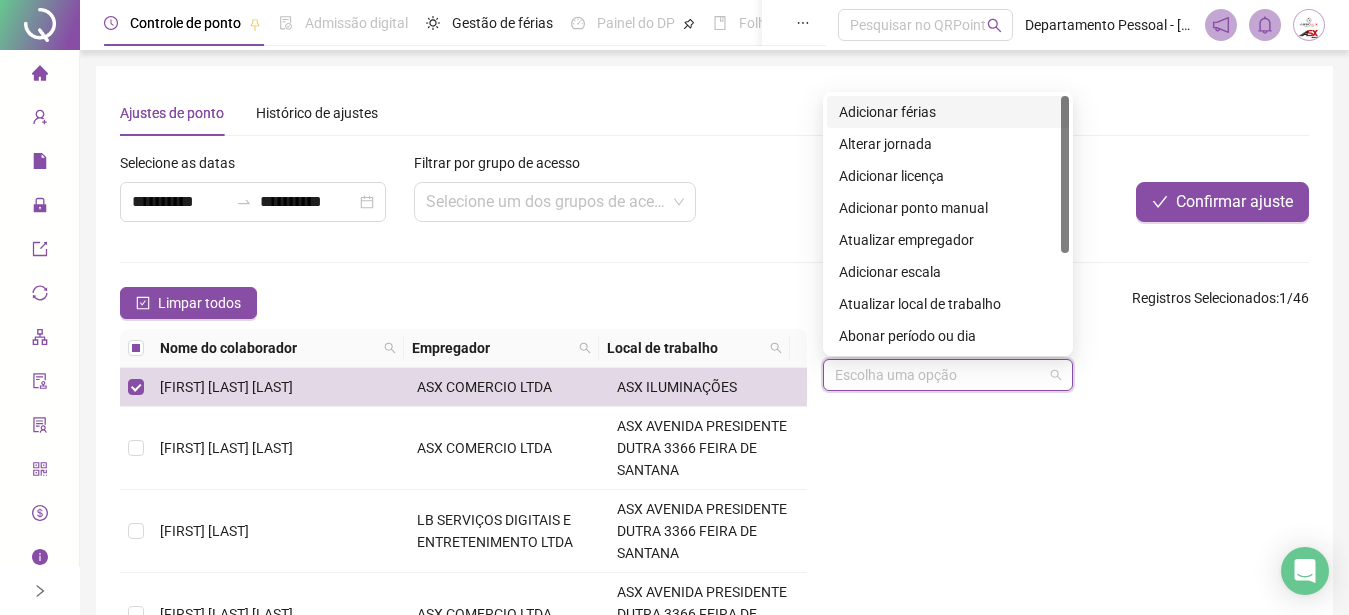 click on "Adicionar férias" at bounding box center [948, 112] 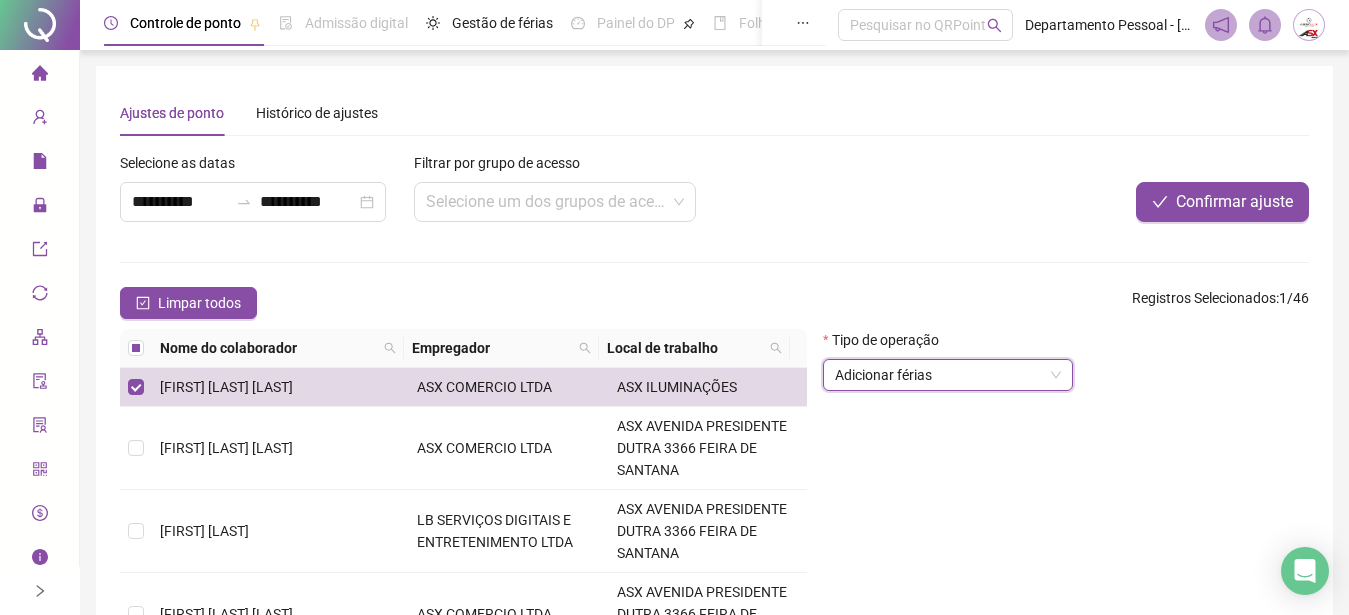 click at bounding box center [1061, 167] 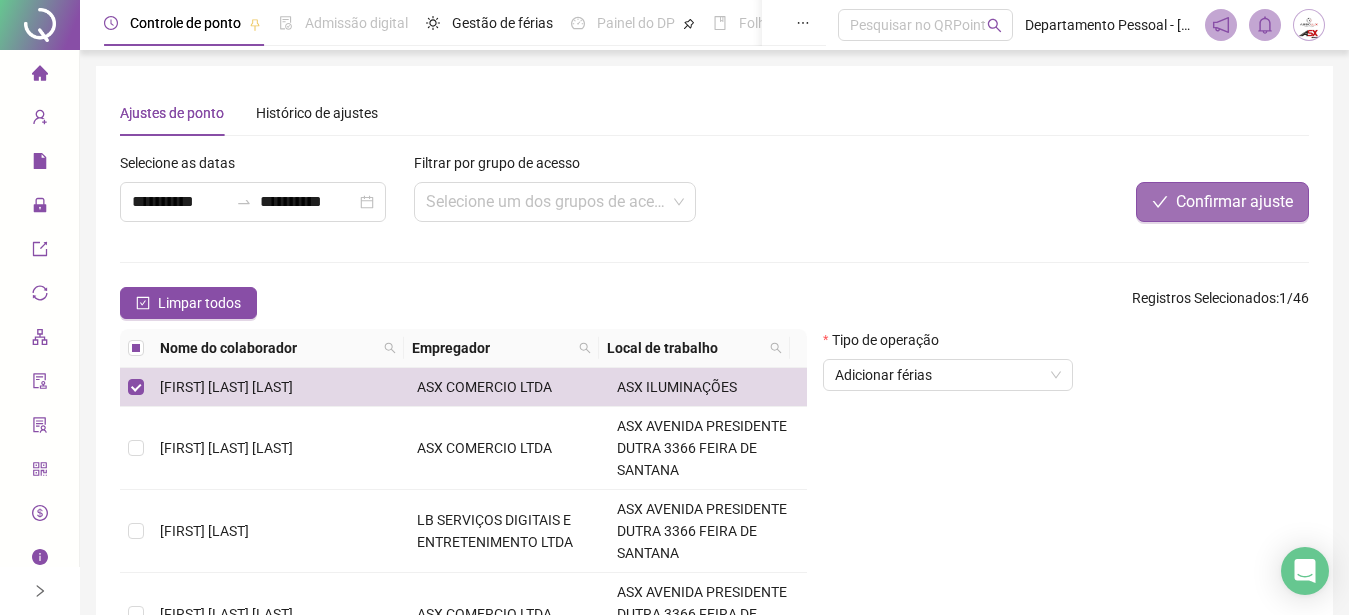 click on "Confirmar ajuste" at bounding box center [1234, 202] 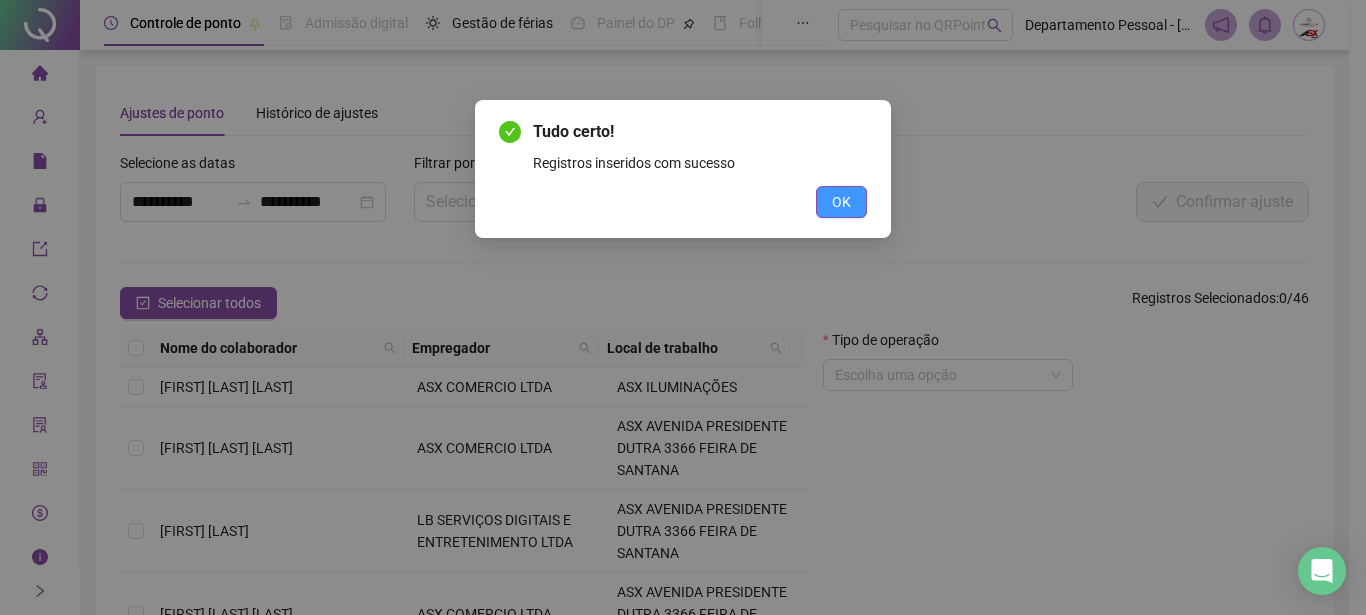 click on "OK" at bounding box center (841, 202) 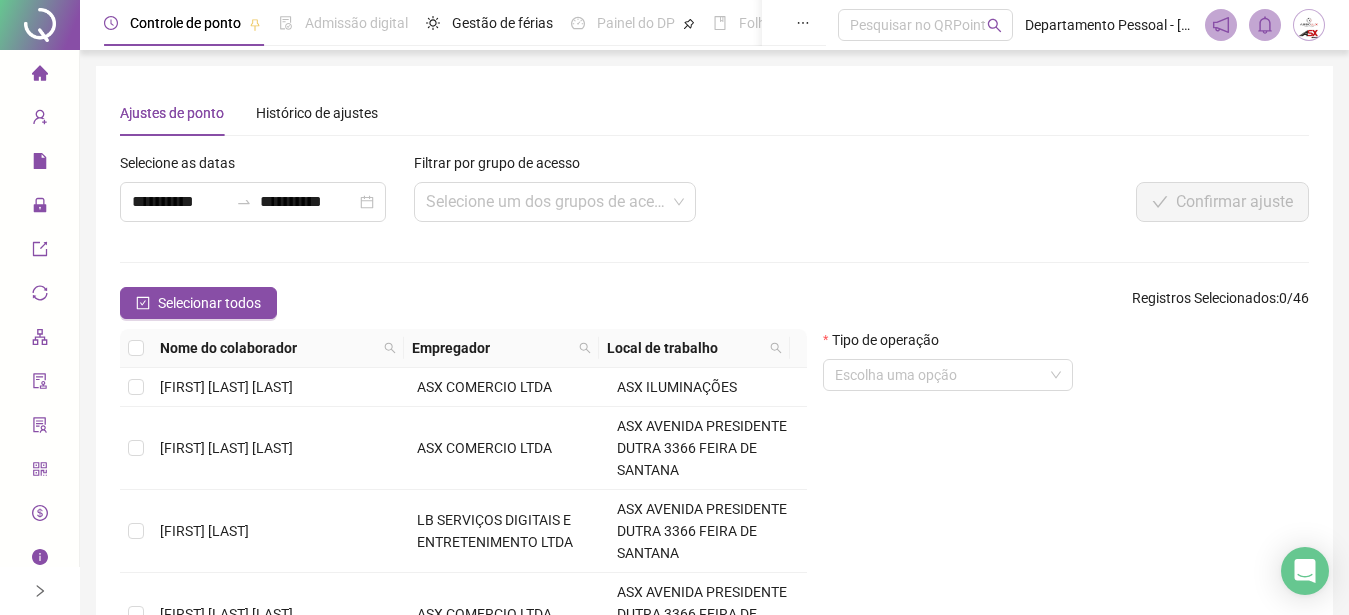 click on "Página inicial" at bounding box center [39, 74] 